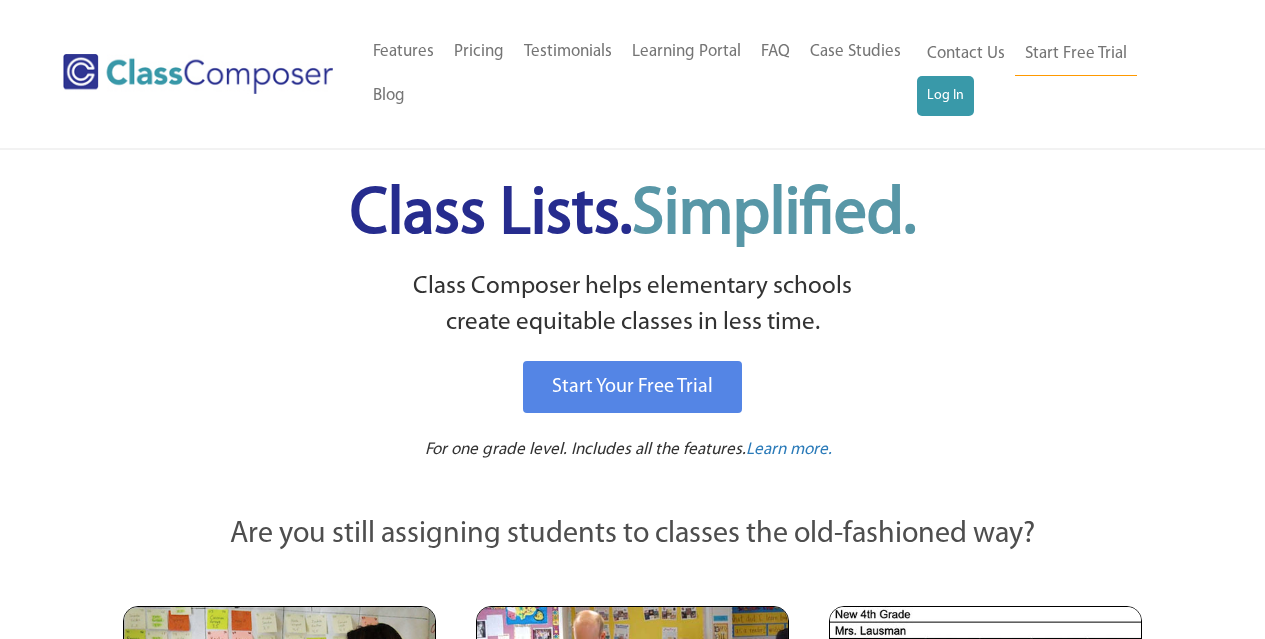 scroll, scrollTop: 0, scrollLeft: 0, axis: both 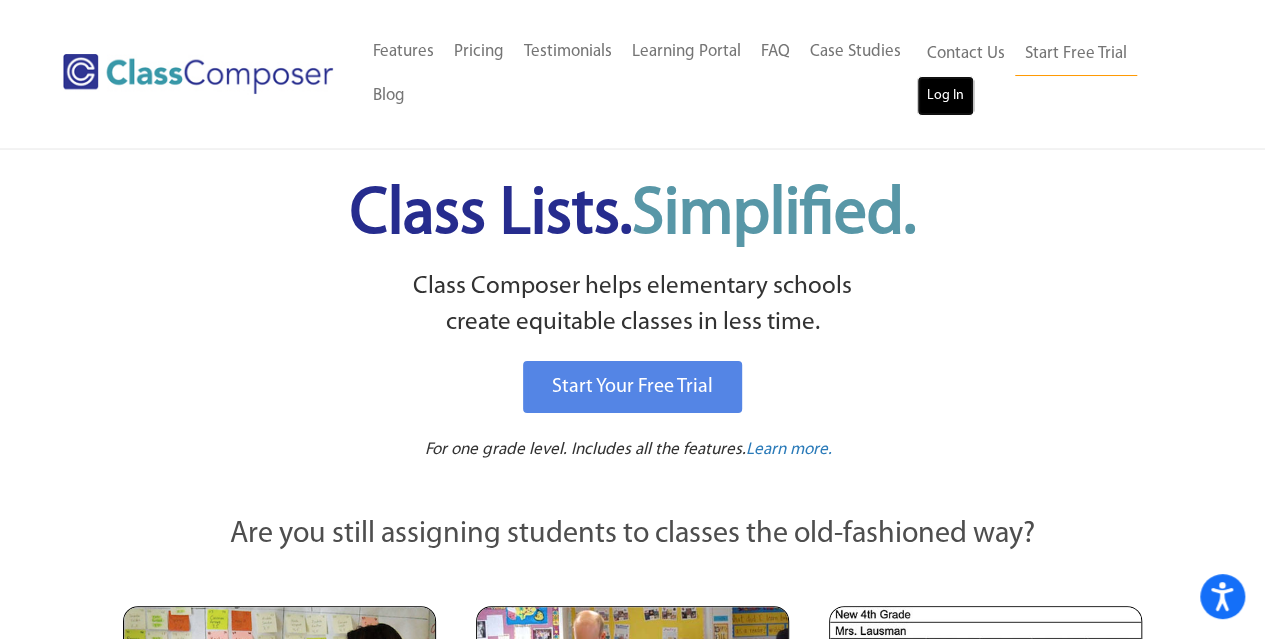 click on "Log In" at bounding box center (945, 96) 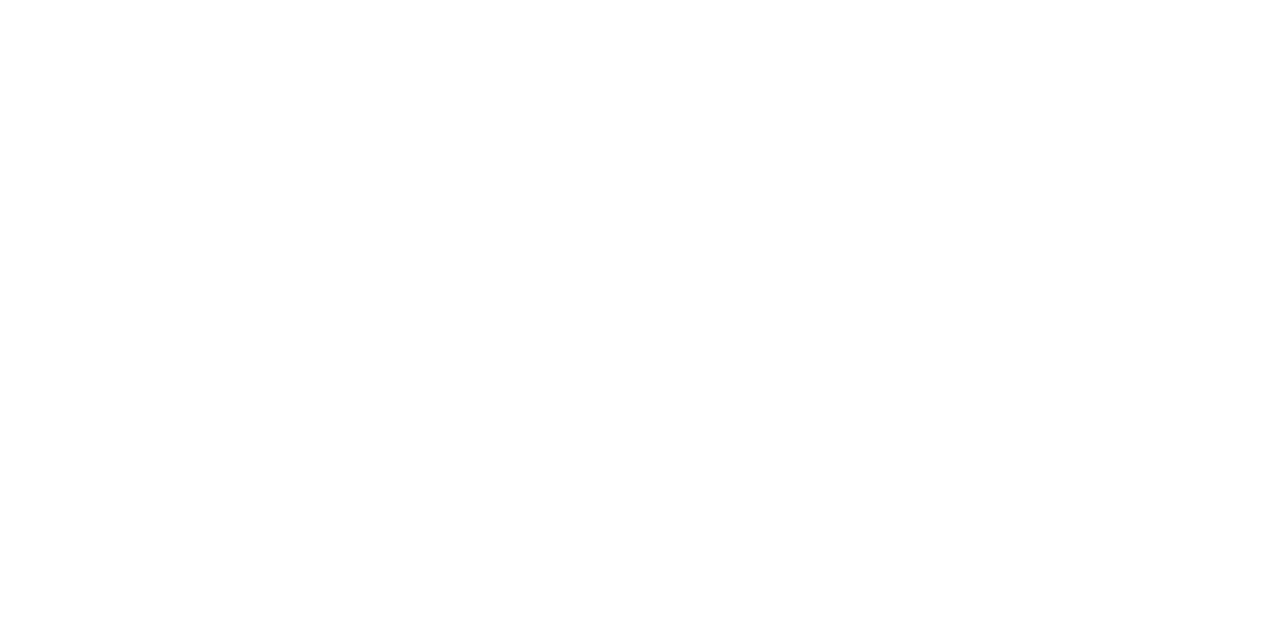 scroll, scrollTop: 0, scrollLeft: 0, axis: both 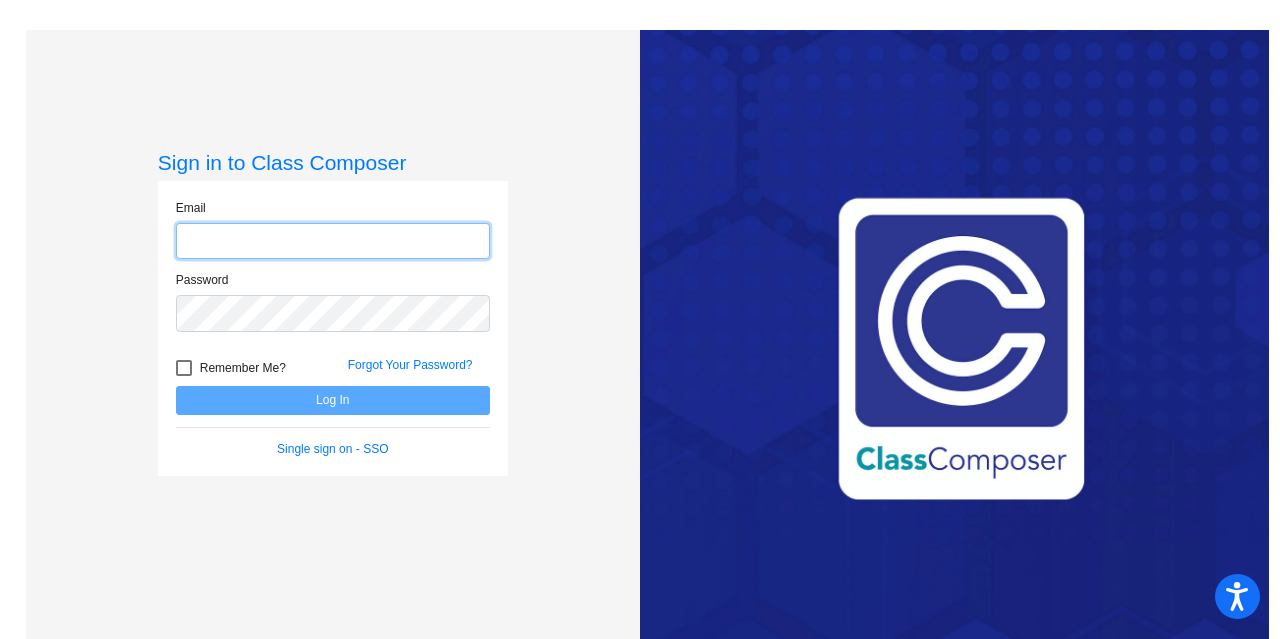 click 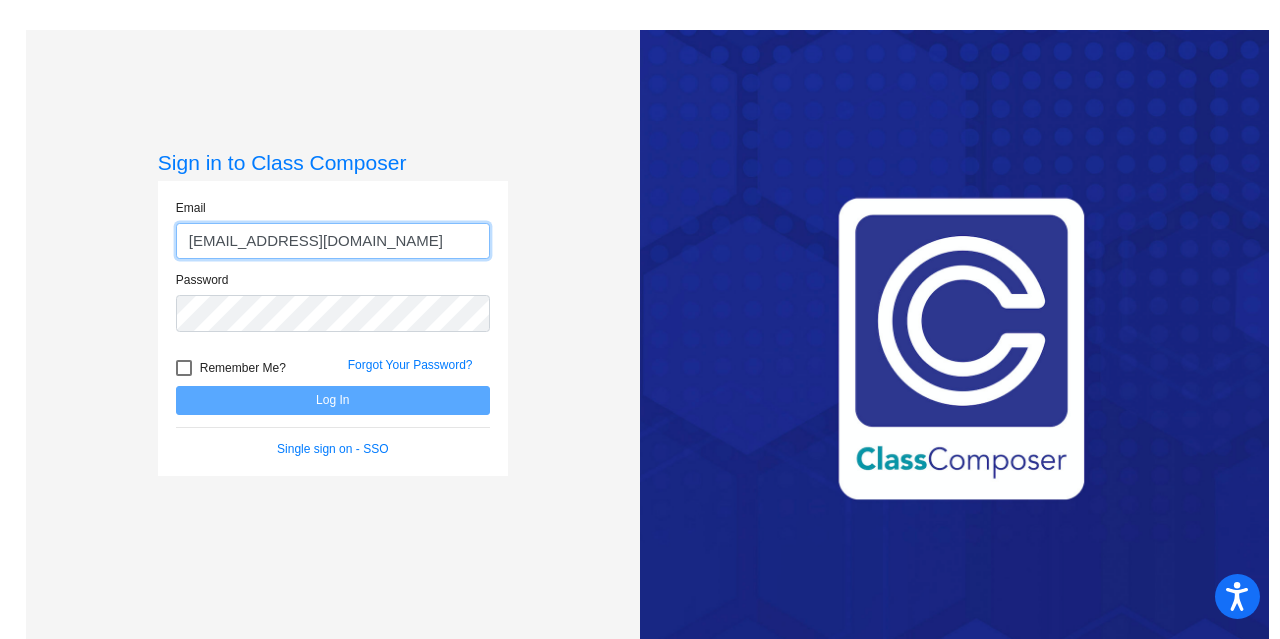 type on "[EMAIL_ADDRESS][DOMAIN_NAME]" 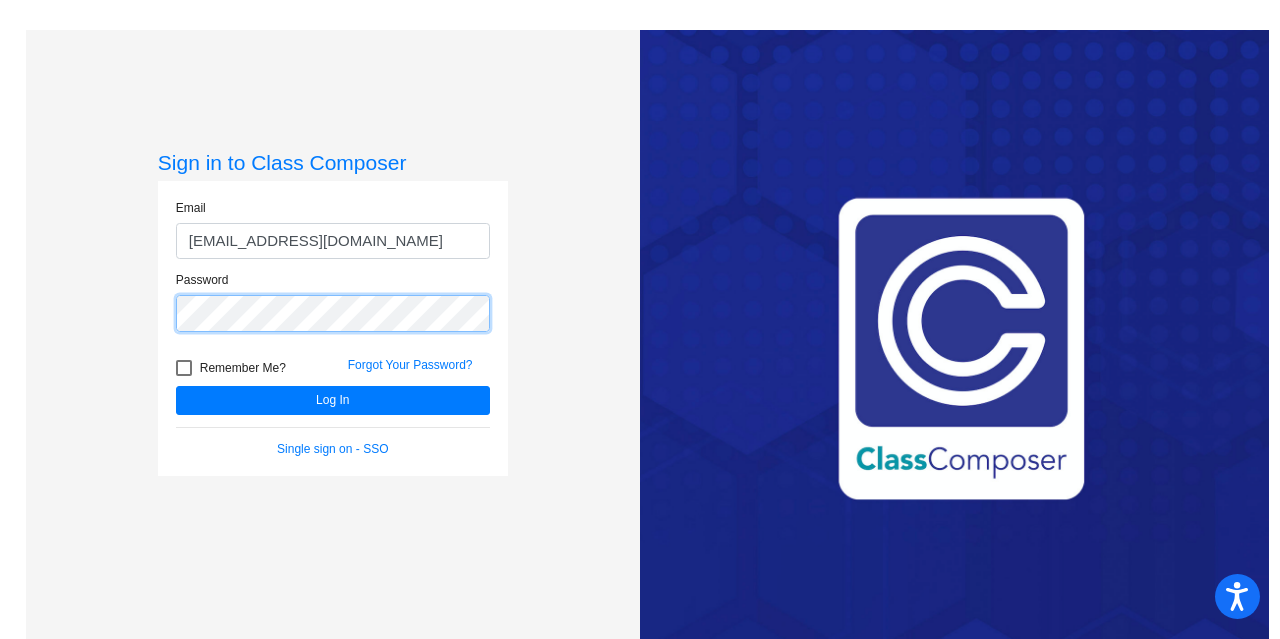 click on "Log In" 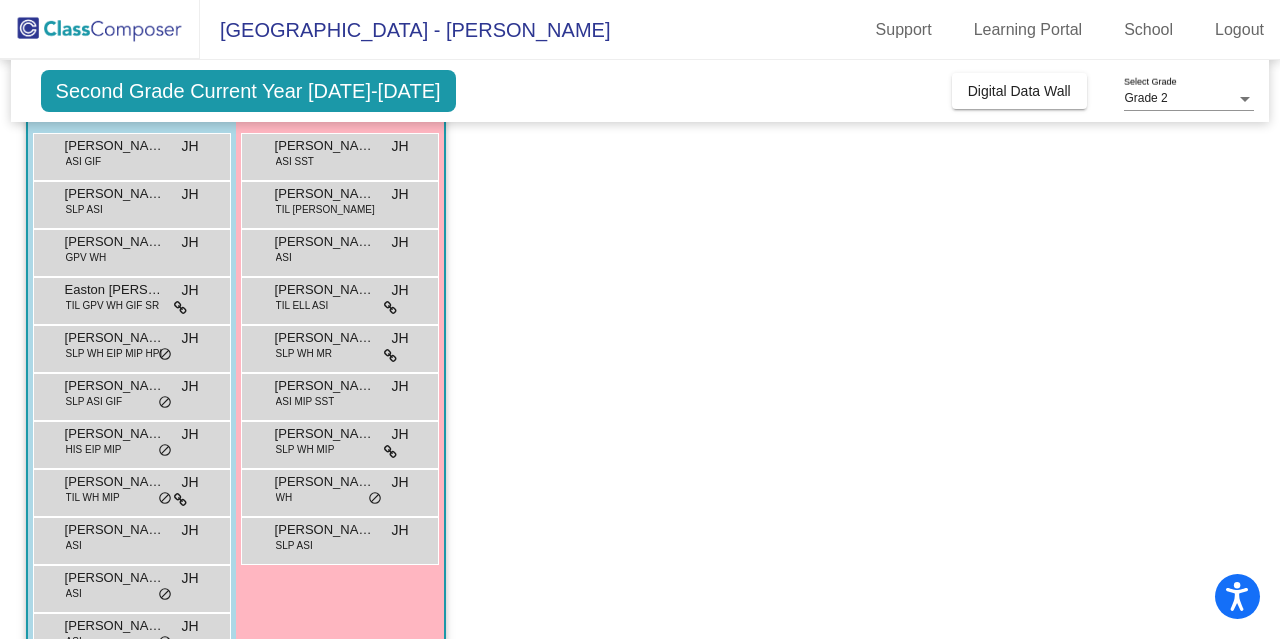 scroll, scrollTop: 190, scrollLeft: 0, axis: vertical 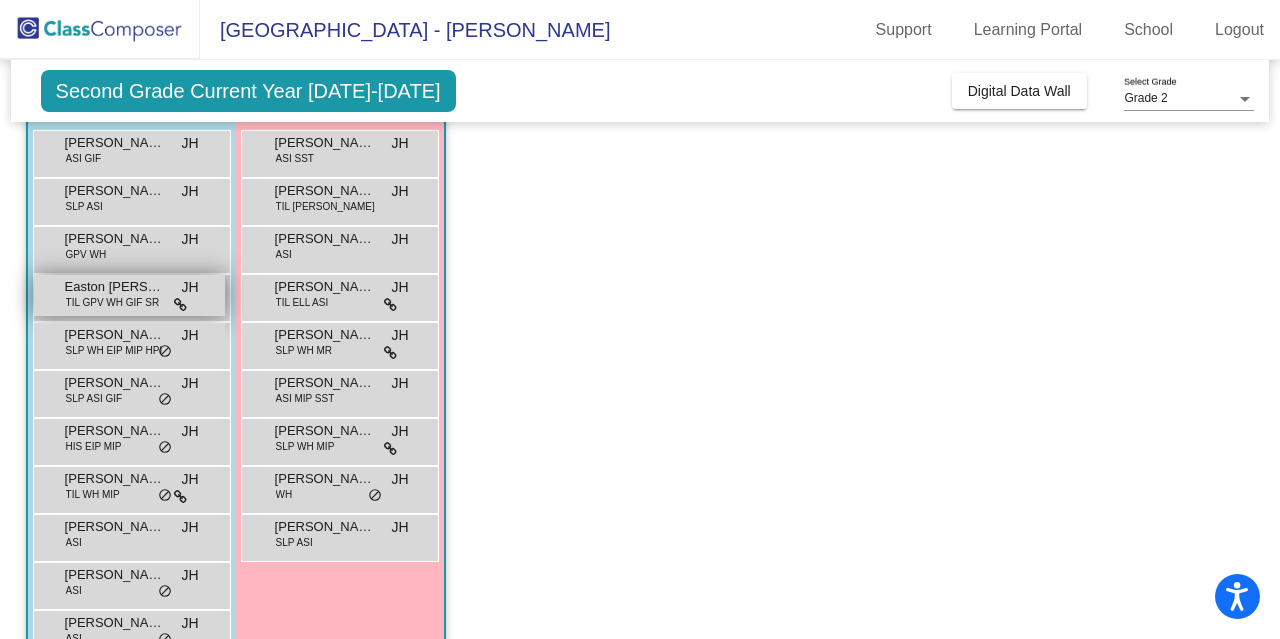 click on "Easton [PERSON_NAME] TIL GPV WH GIF SR JH lock do_not_disturb_alt" at bounding box center (129, 295) 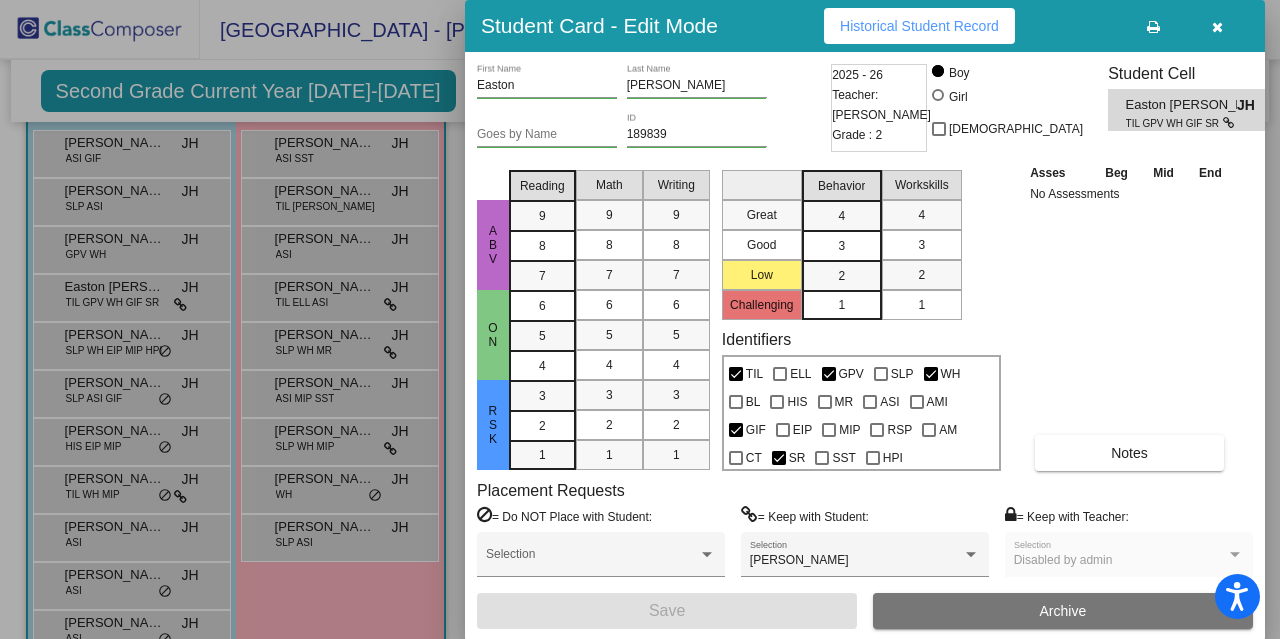 click at bounding box center (640, 319) 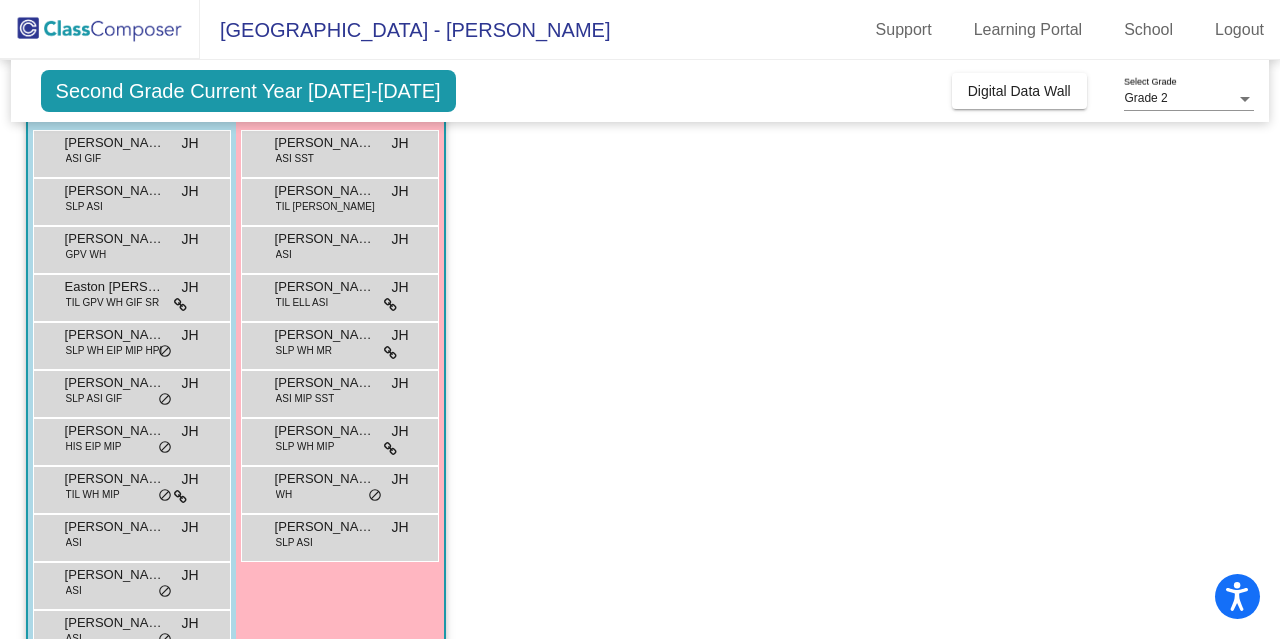 click on "Aiden Jeanison" at bounding box center [115, 143] 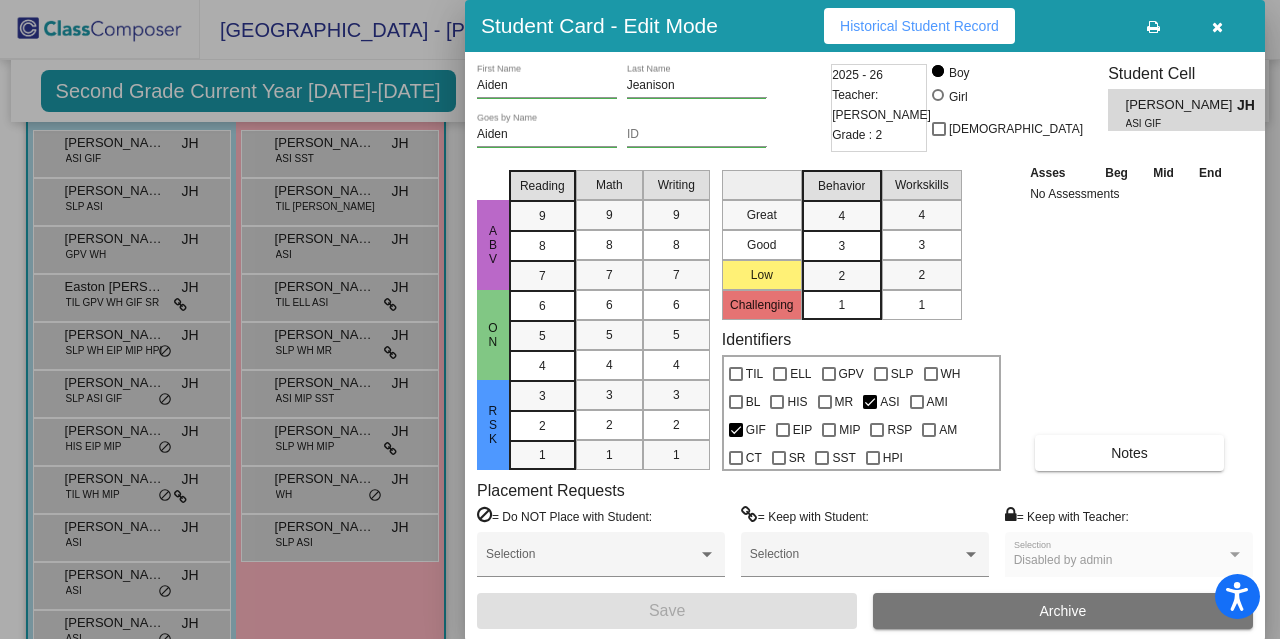 click on "Historical Student Record" at bounding box center [919, 26] 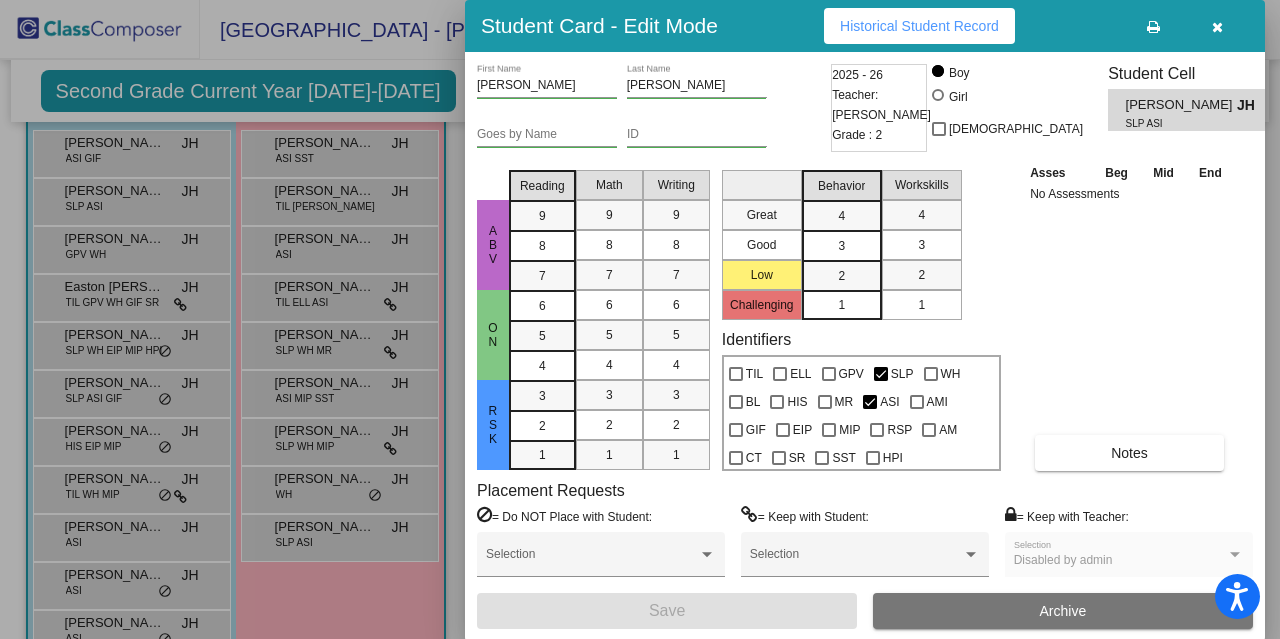 click at bounding box center (640, 319) 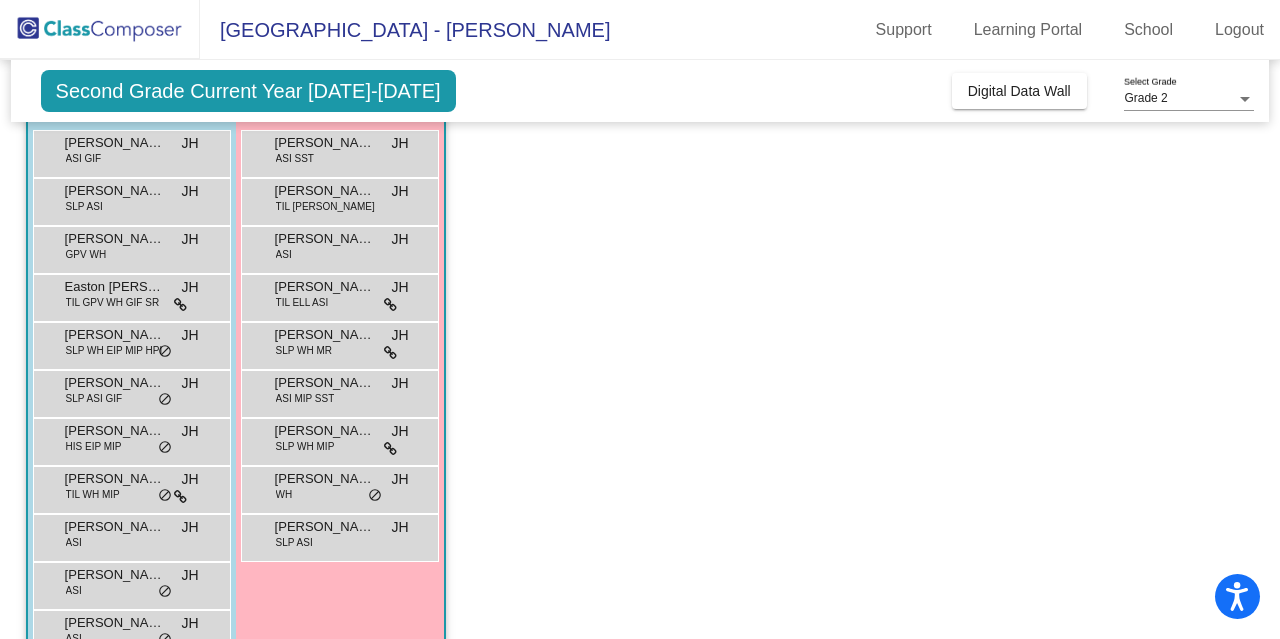 click on "GPV WH" at bounding box center [86, 254] 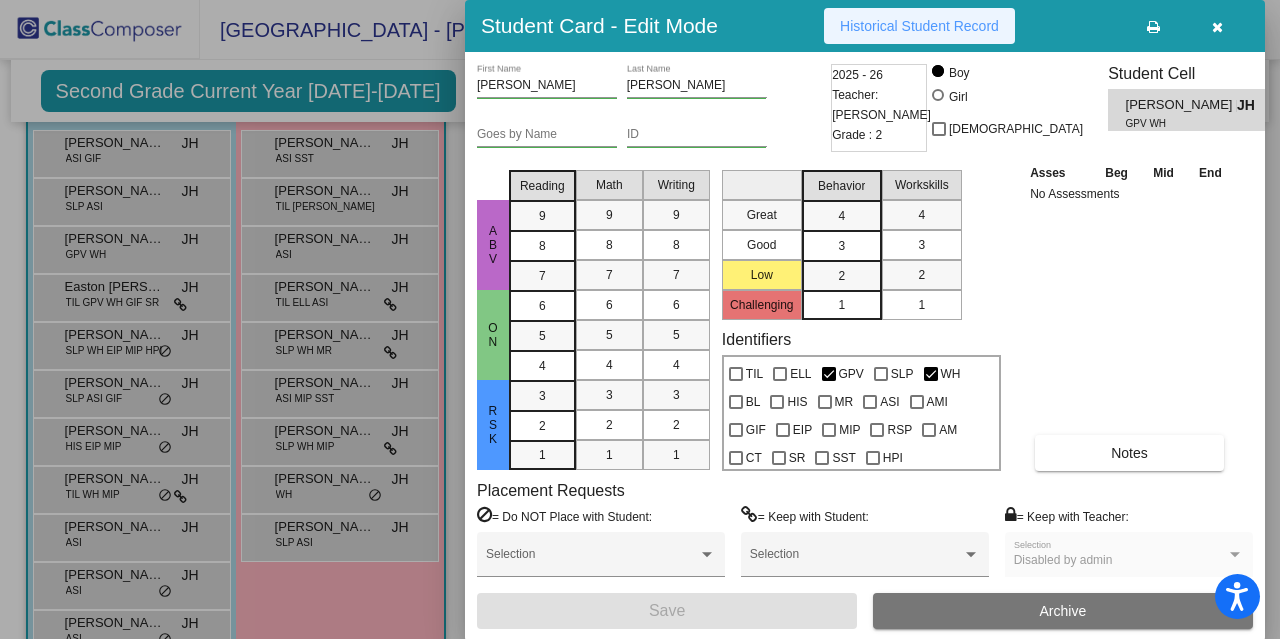 click on "Historical Student Record" at bounding box center [919, 26] 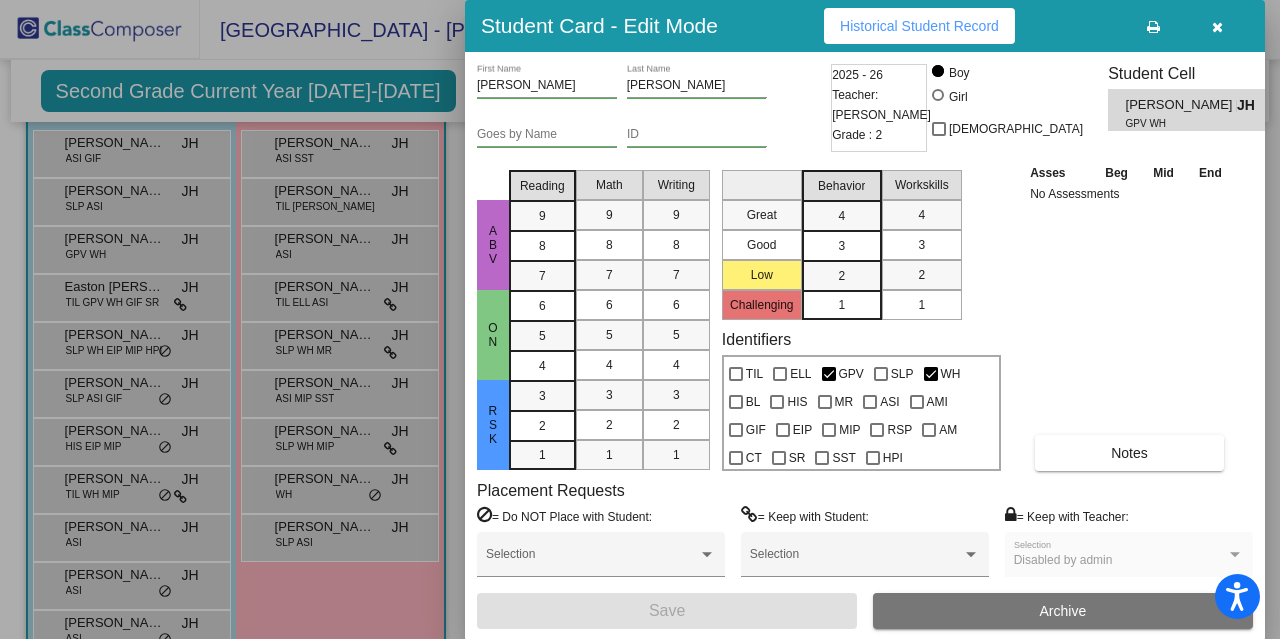 click at bounding box center [640, 319] 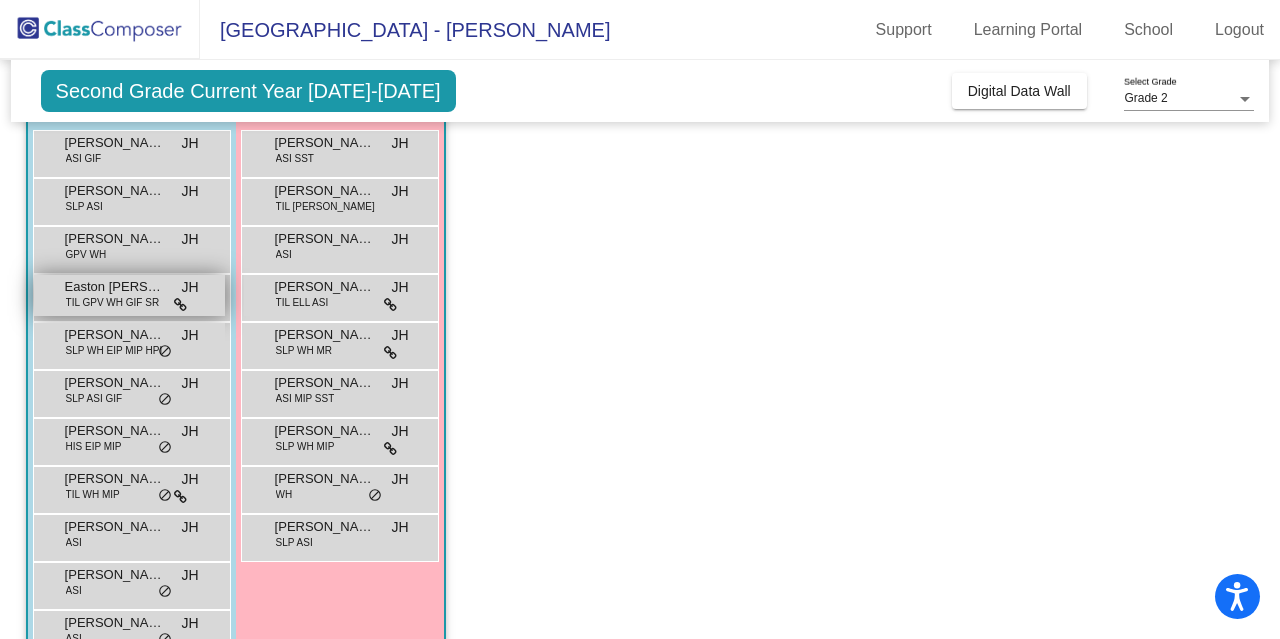 click on "Easton Youngblood" at bounding box center [115, 287] 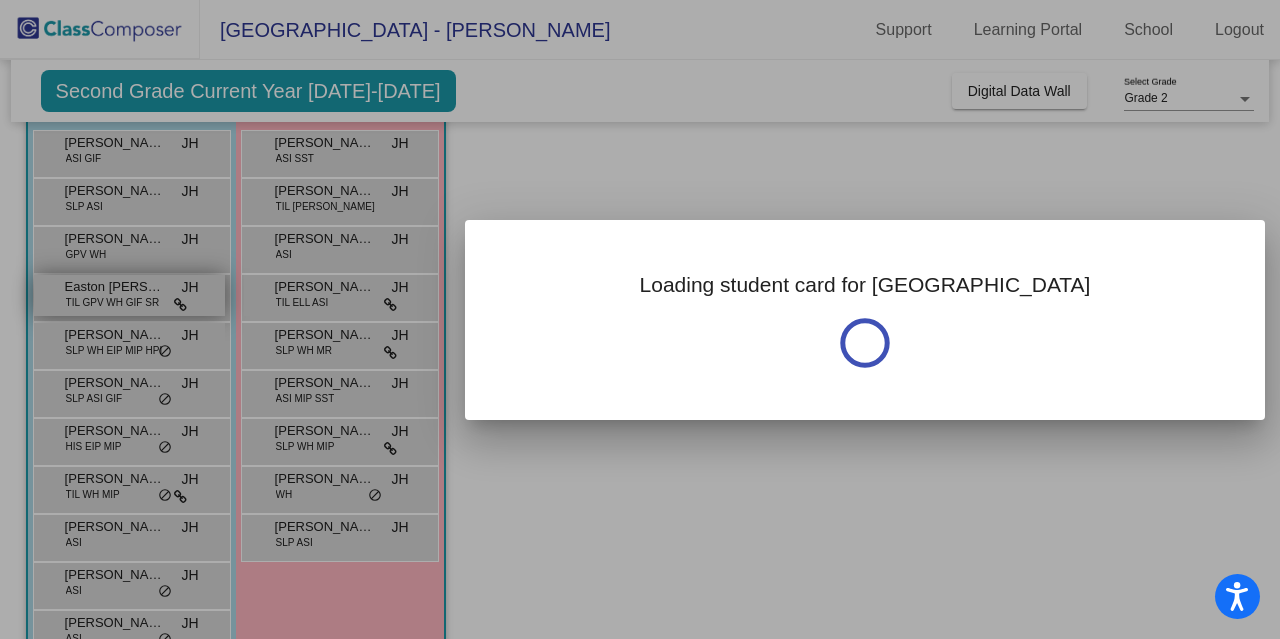 click at bounding box center (640, 319) 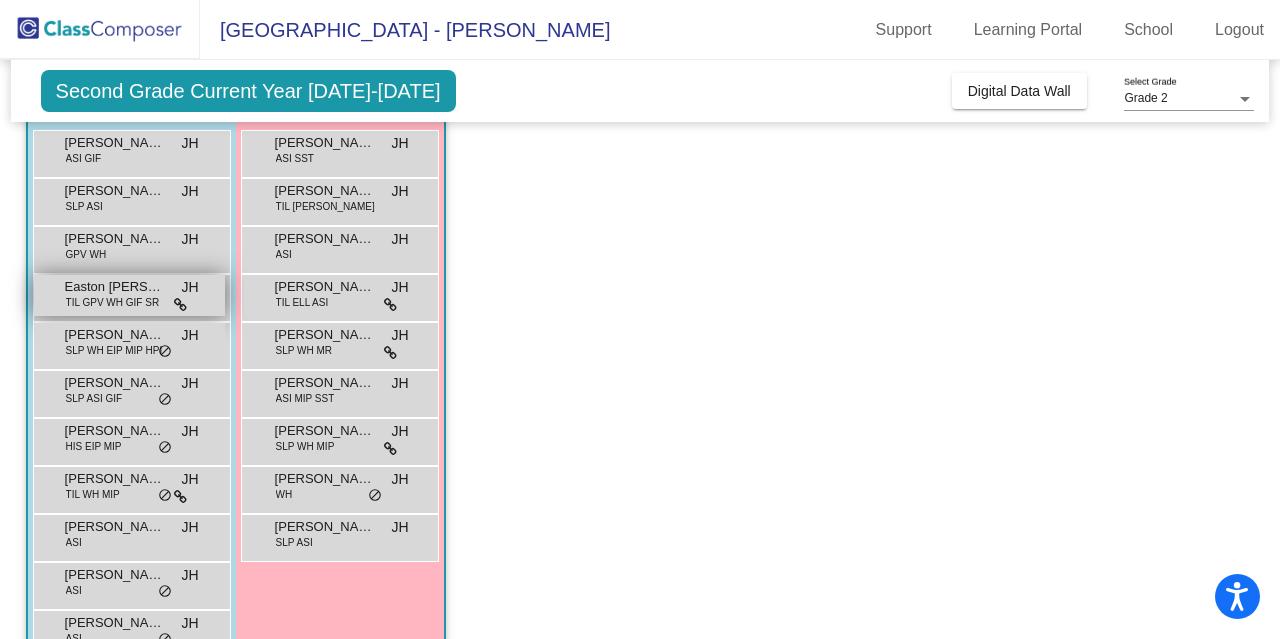 click on "TIL GPV WH GIF SR" at bounding box center [113, 302] 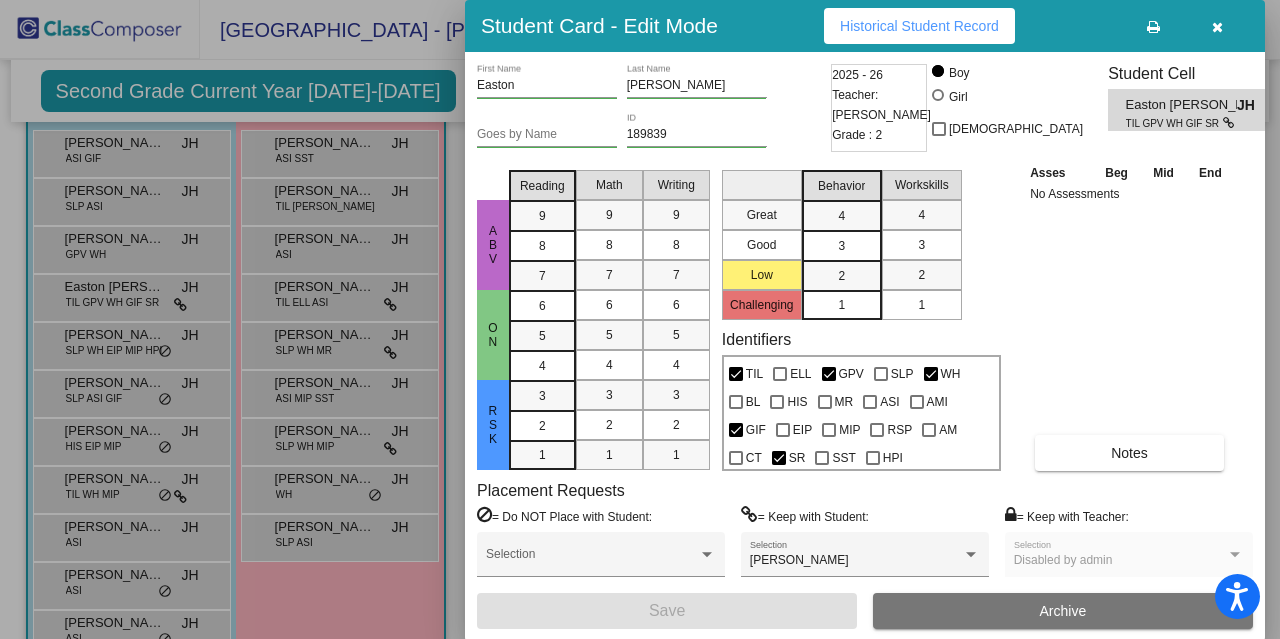 click on "Historical Student Record" at bounding box center (919, 26) 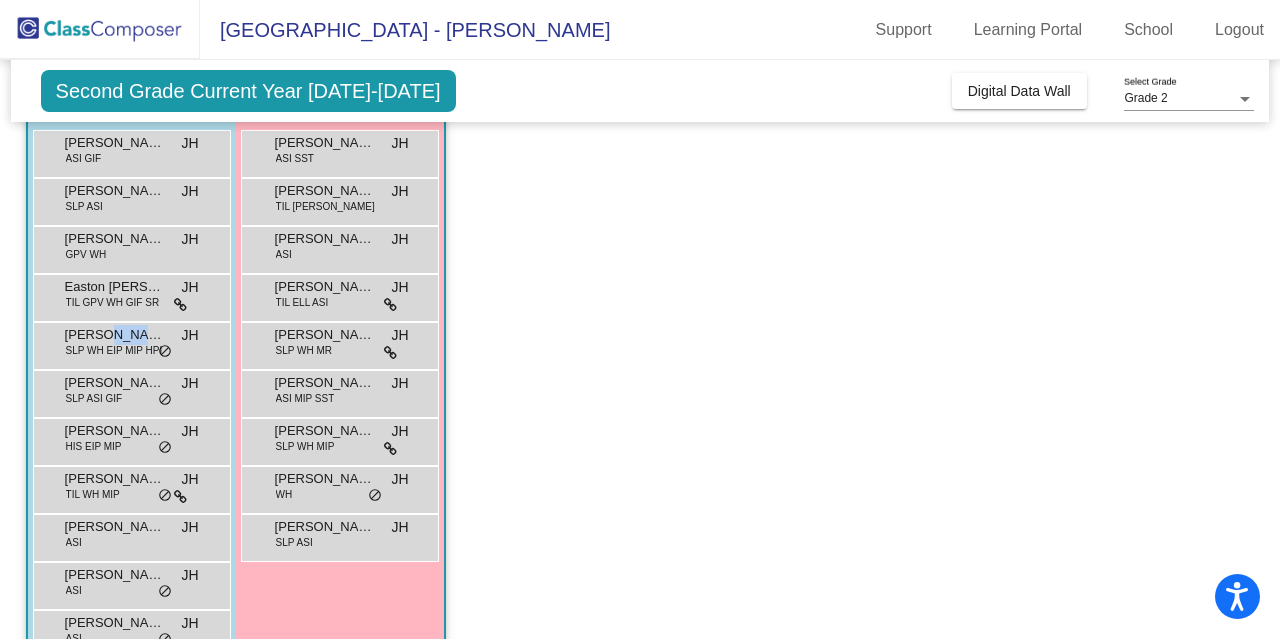 click on "Gavin Diaz" at bounding box center (115, 335) 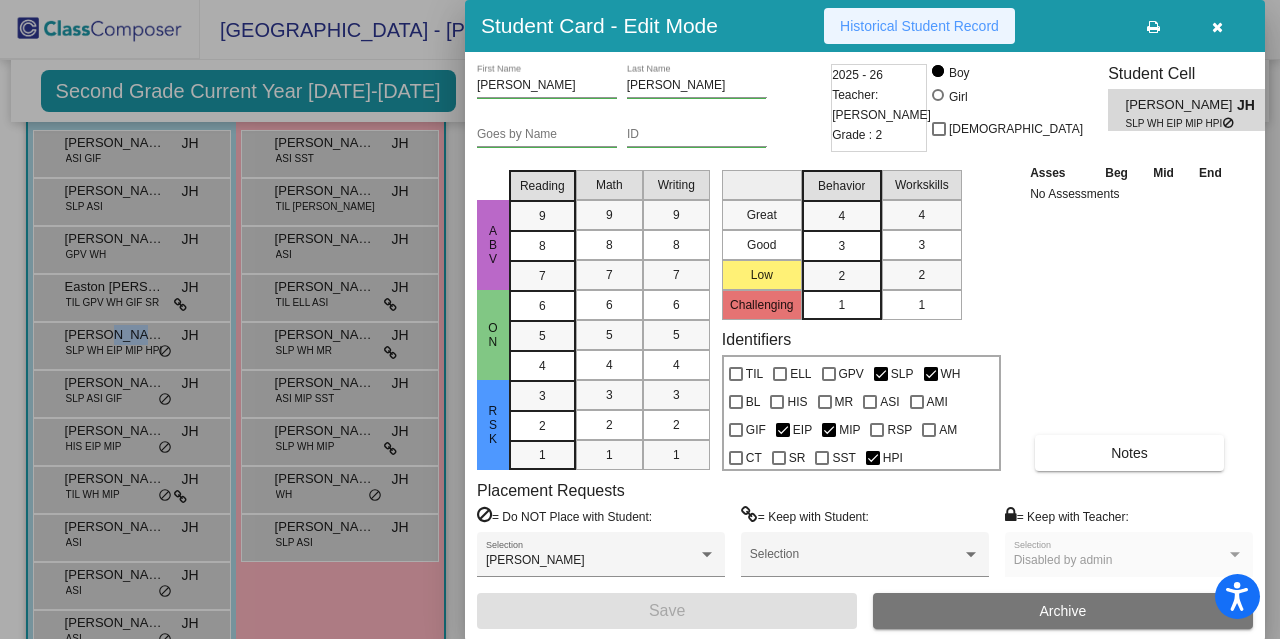 click on "Historical Student Record" at bounding box center (919, 26) 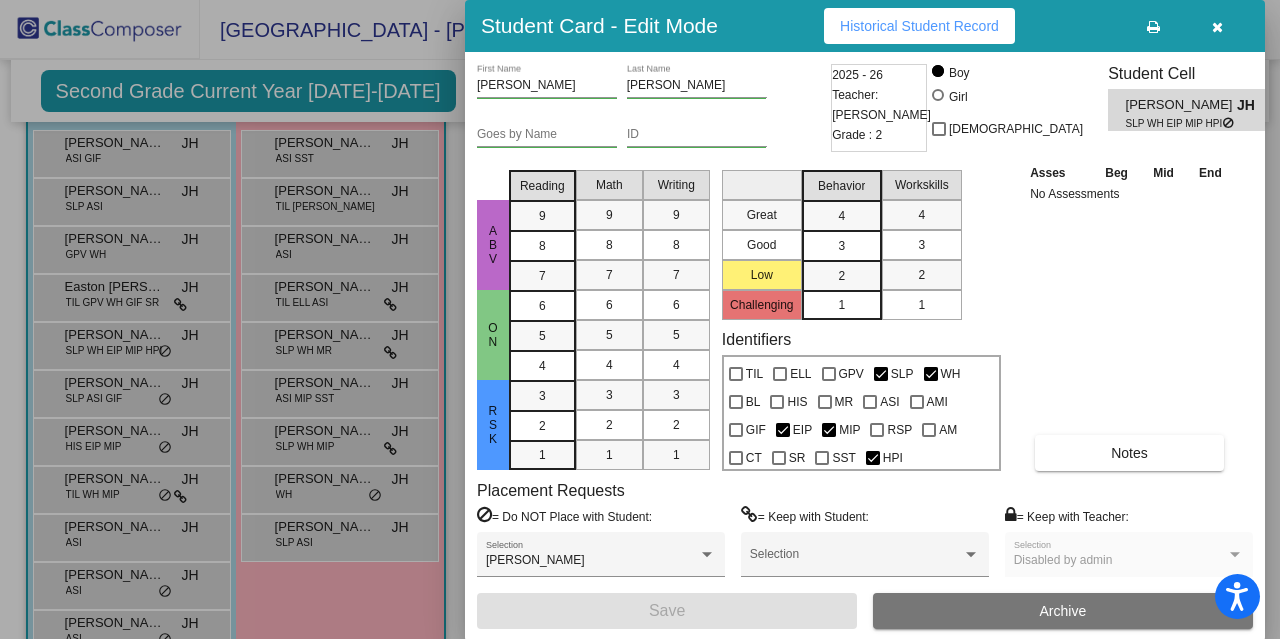click at bounding box center (640, 319) 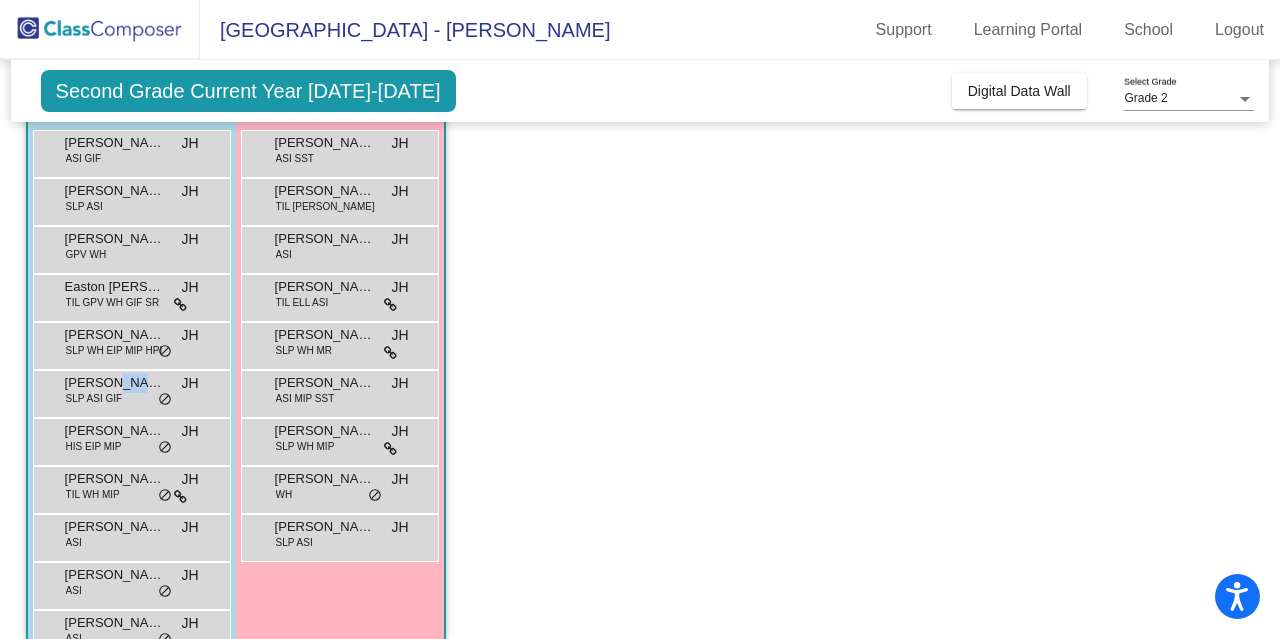 click on "Lories Liu" at bounding box center [115, 383] 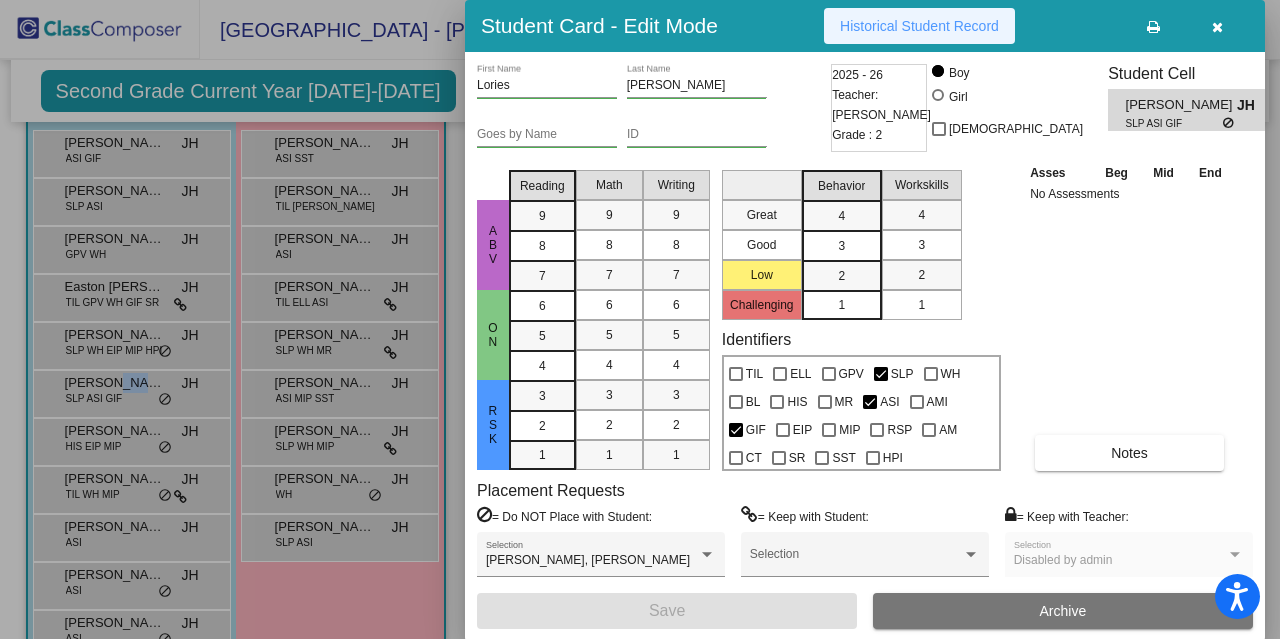 click on "Historical Student Record" at bounding box center (919, 26) 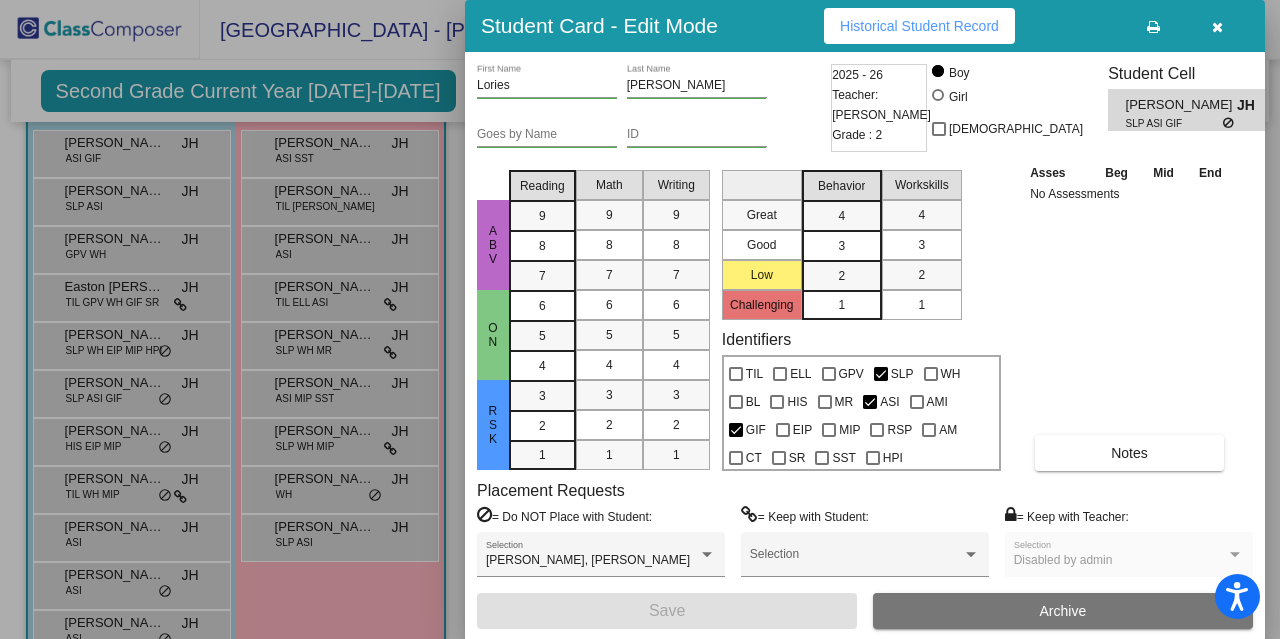 click at bounding box center [640, 319] 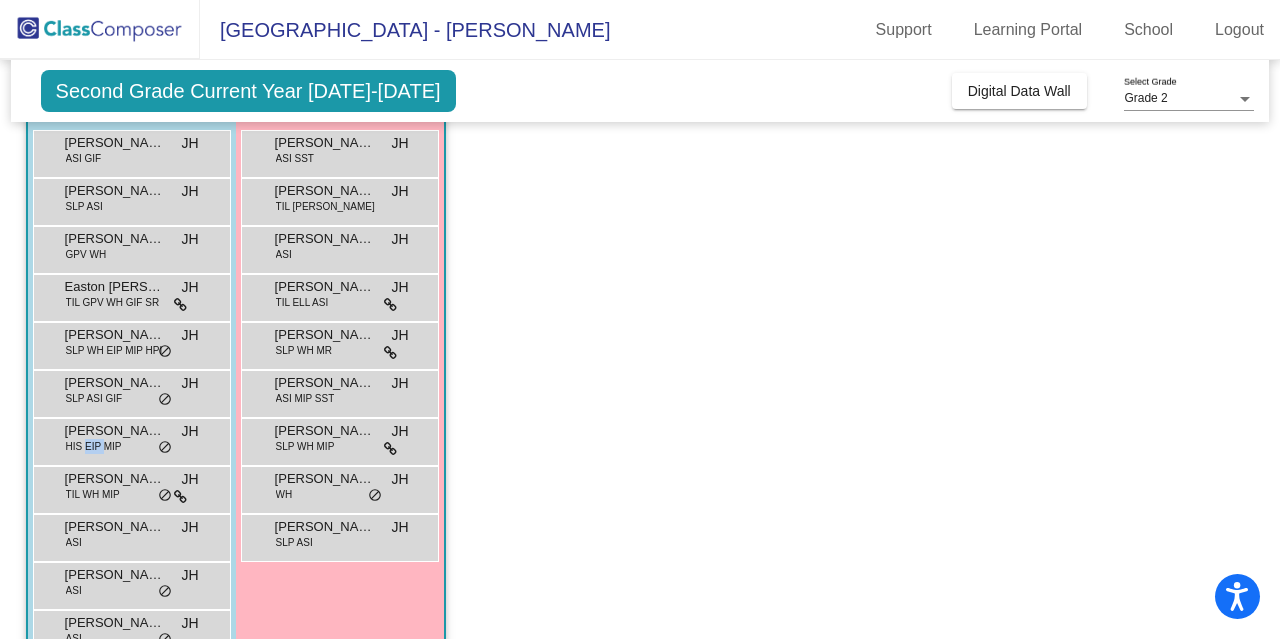click on "HIS EIP MIP" at bounding box center [94, 446] 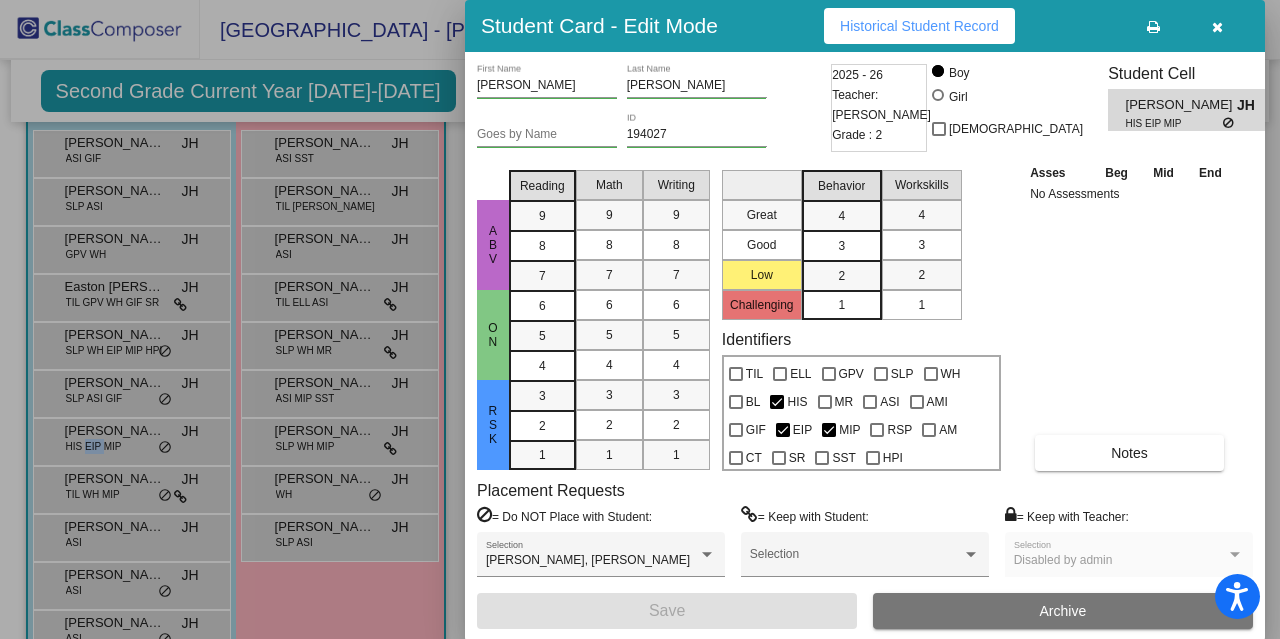 click on "Historical Student Record" at bounding box center [919, 26] 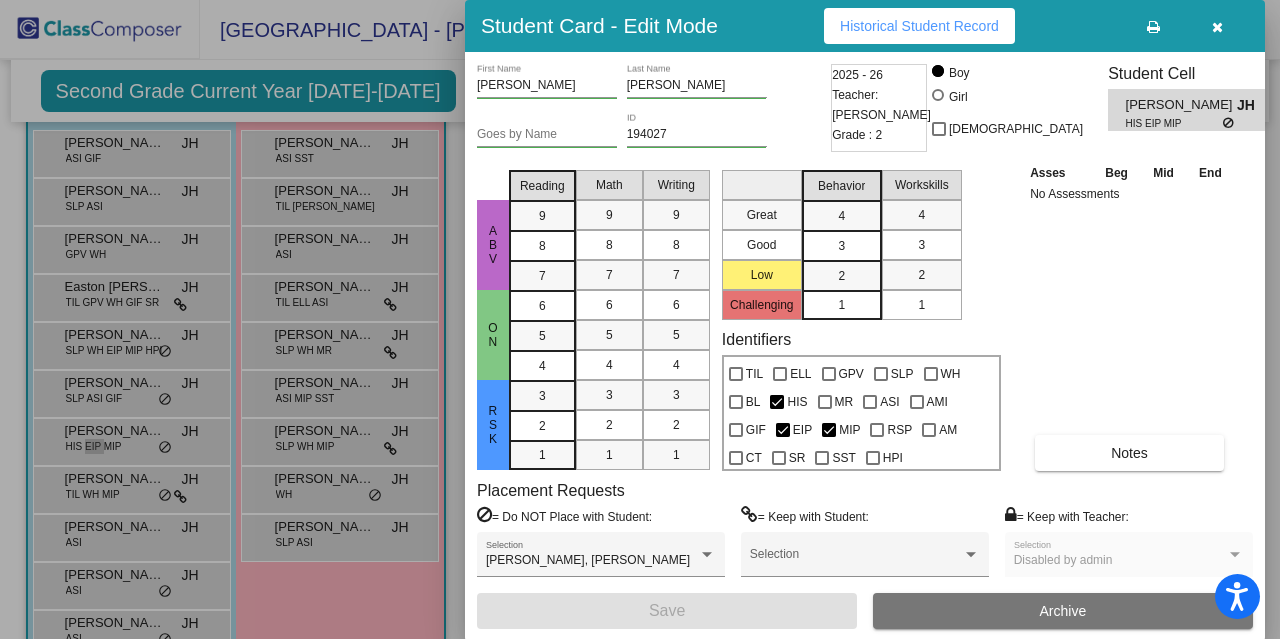 click at bounding box center (640, 319) 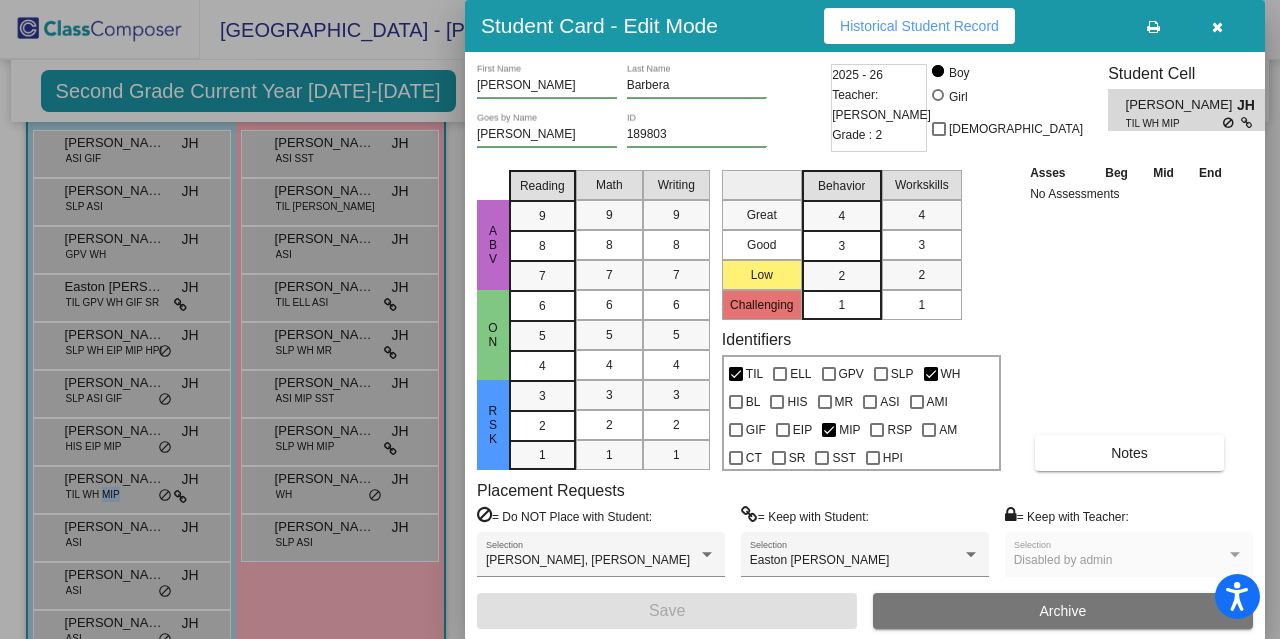 click on "Historical Student Record" at bounding box center (919, 26) 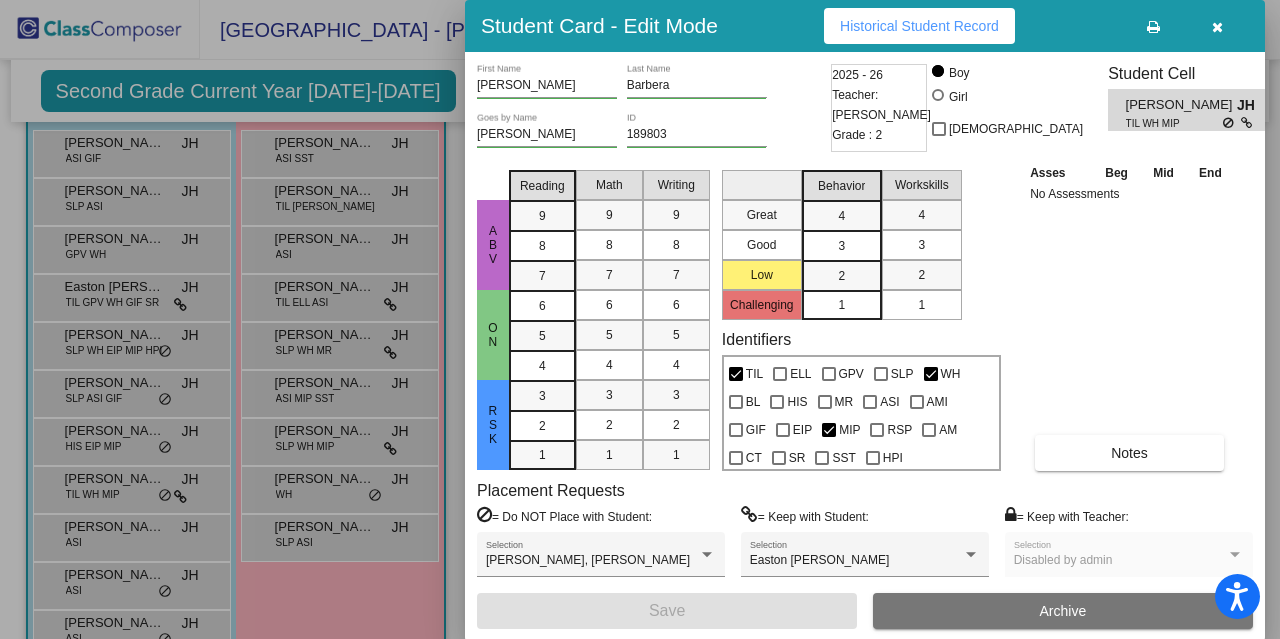 click at bounding box center (640, 319) 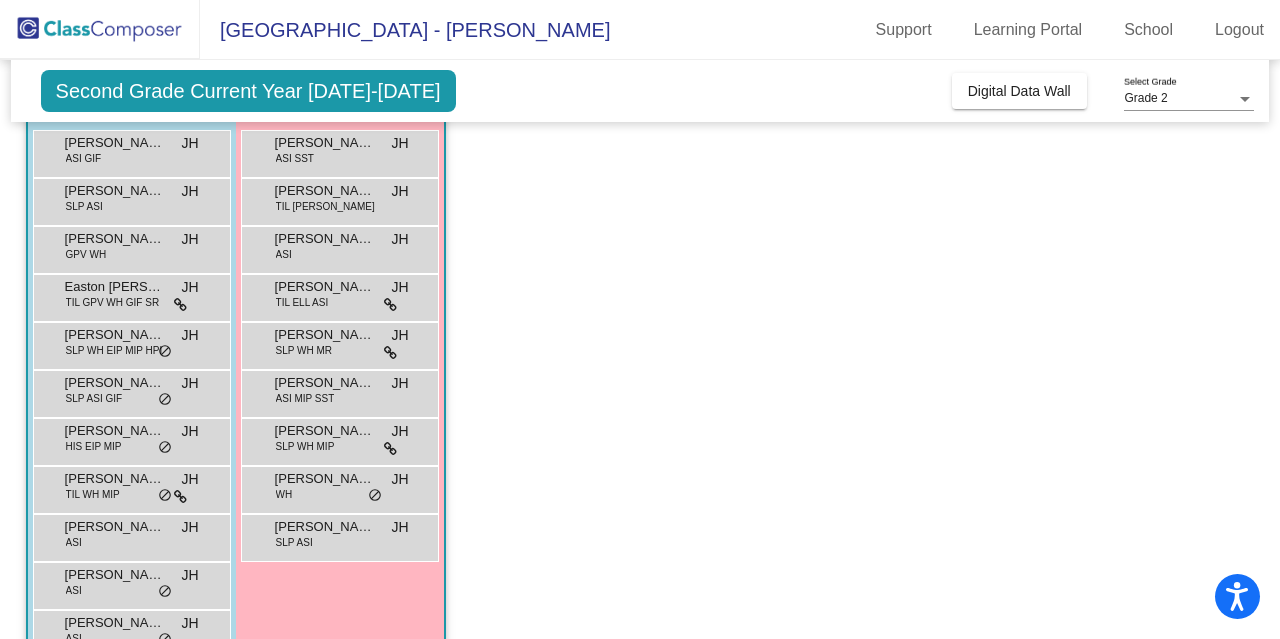 click on "Sanil Ingulkar" at bounding box center (115, 527) 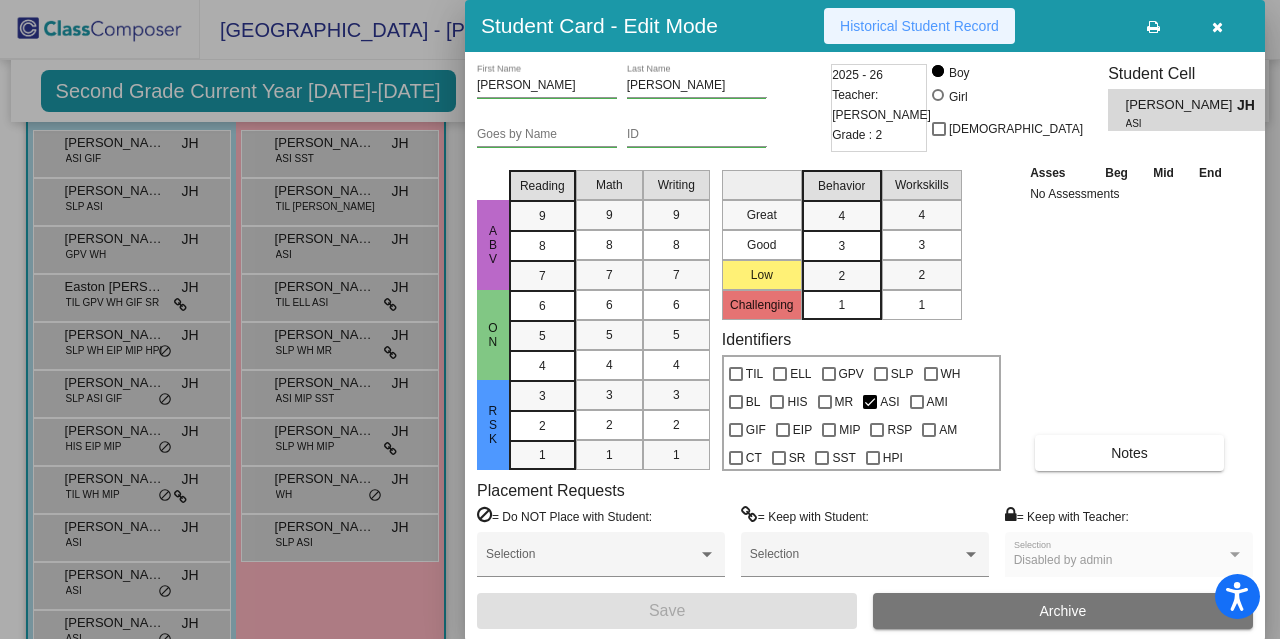 click on "Historical Student Record" at bounding box center (919, 26) 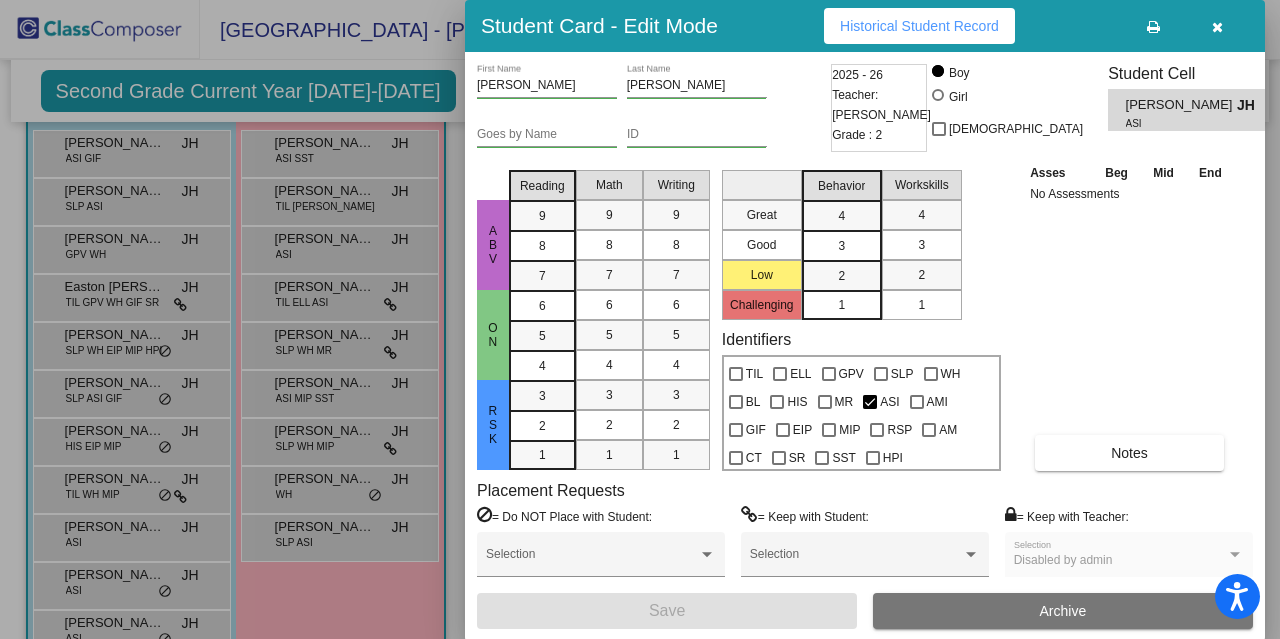 click at bounding box center [640, 319] 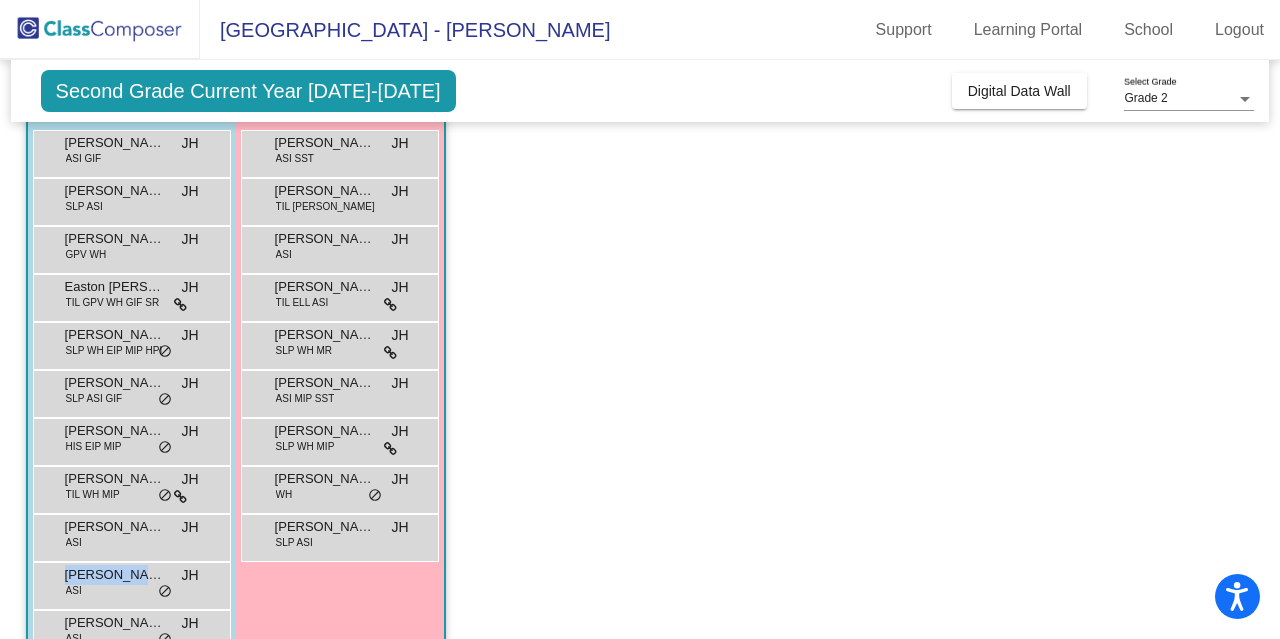 click on "Siddartha Hallimysore ASI JH lock do_not_disturb_alt" at bounding box center (129, 583) 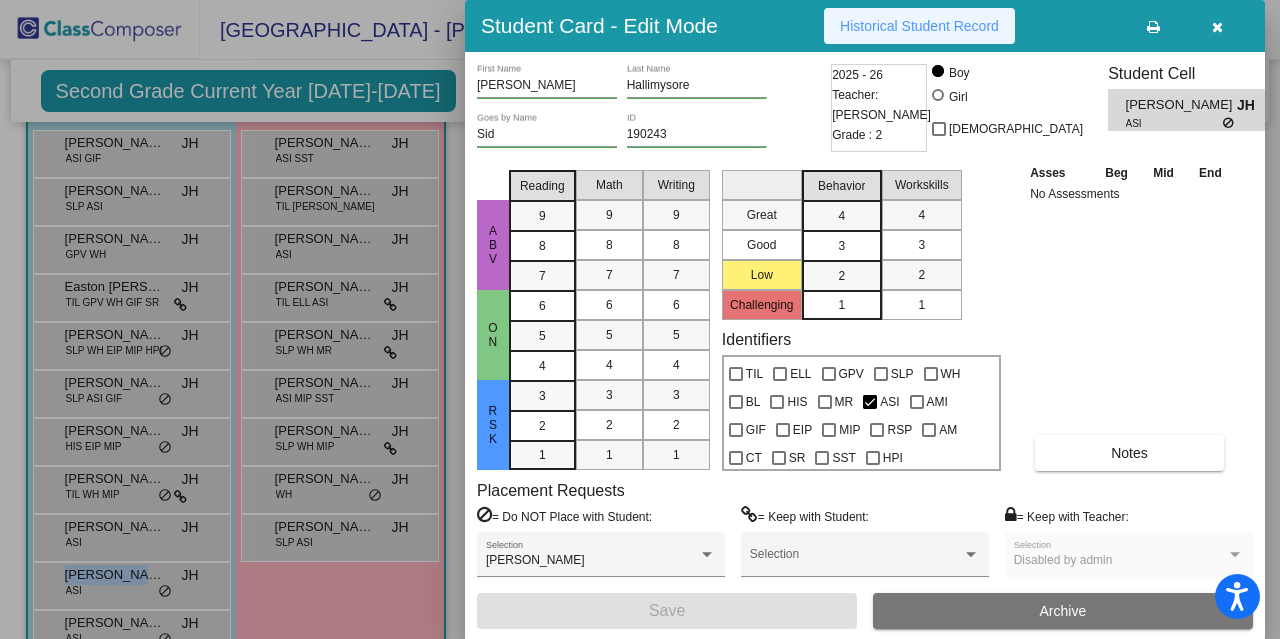 click on "Historical Student Record" at bounding box center [919, 26] 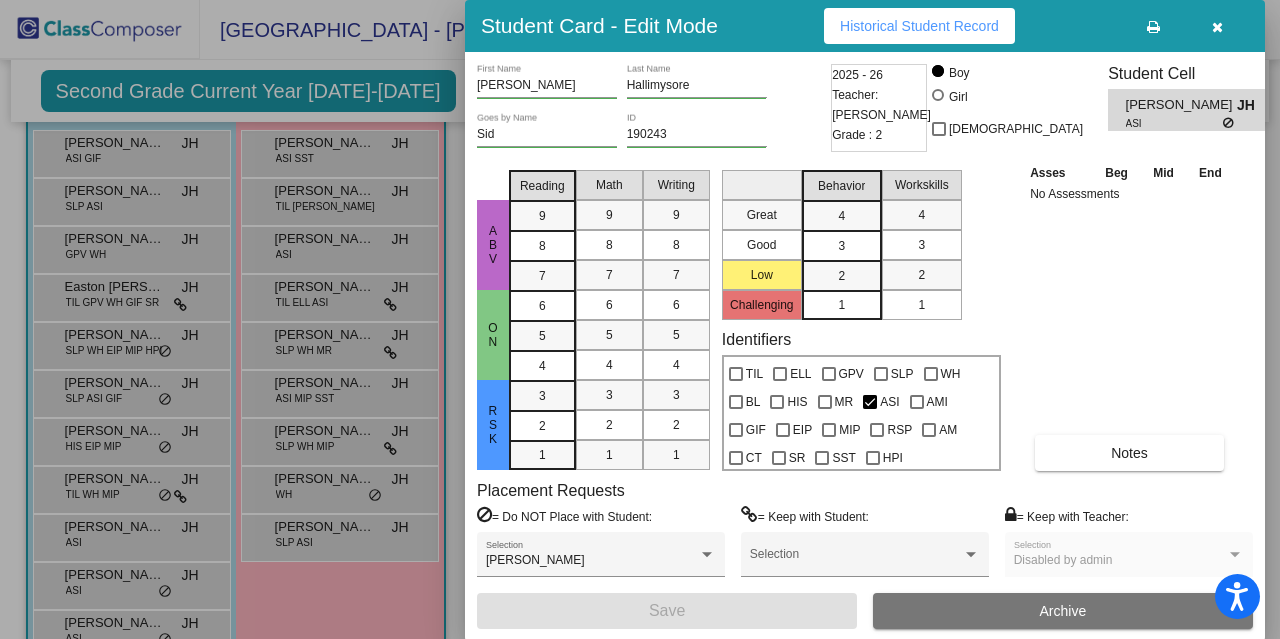 click at bounding box center (640, 319) 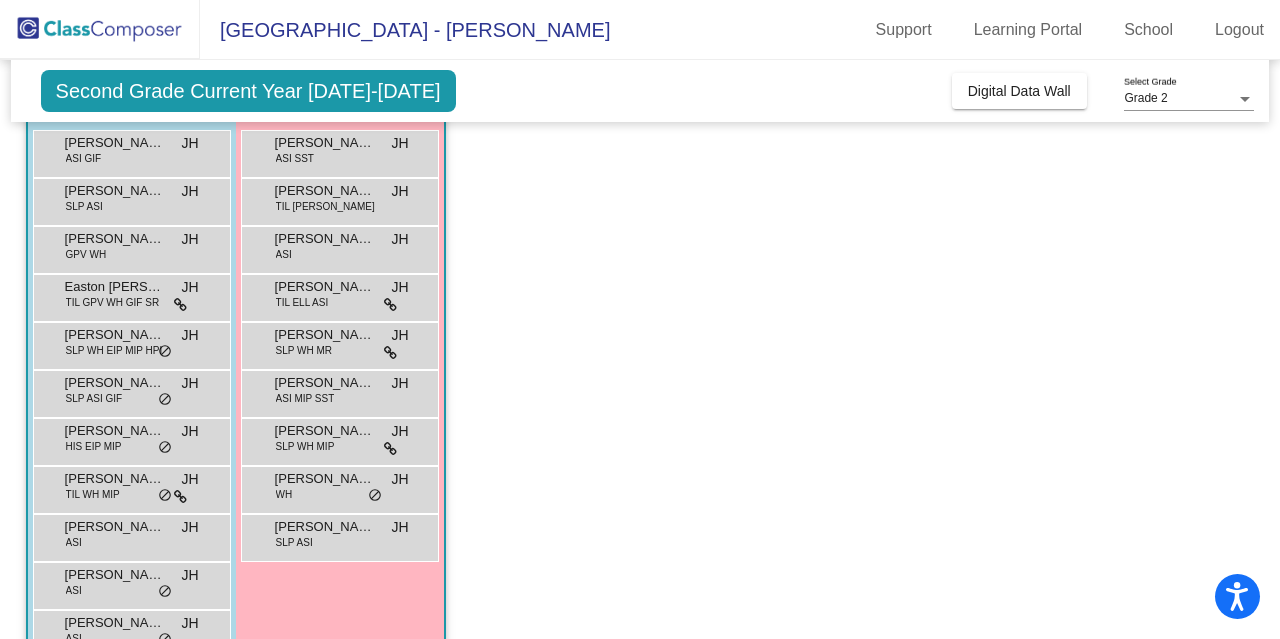 click on "Yuven Saravanan" at bounding box center [115, 623] 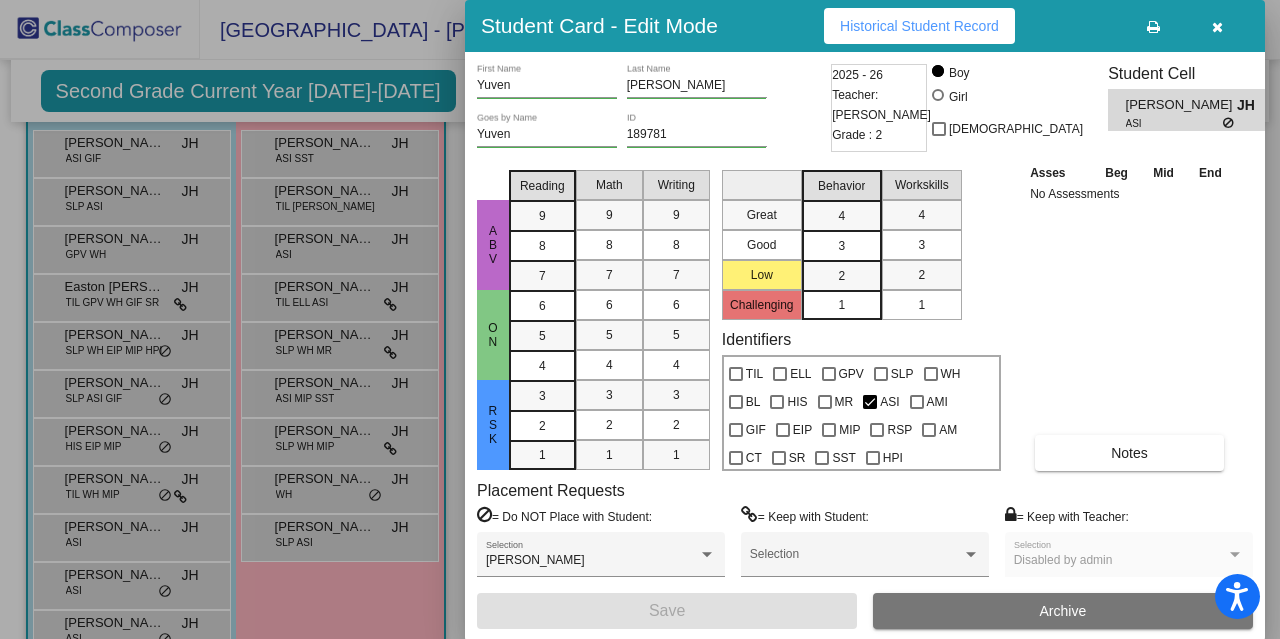 click on "Historical Student Record" at bounding box center (919, 26) 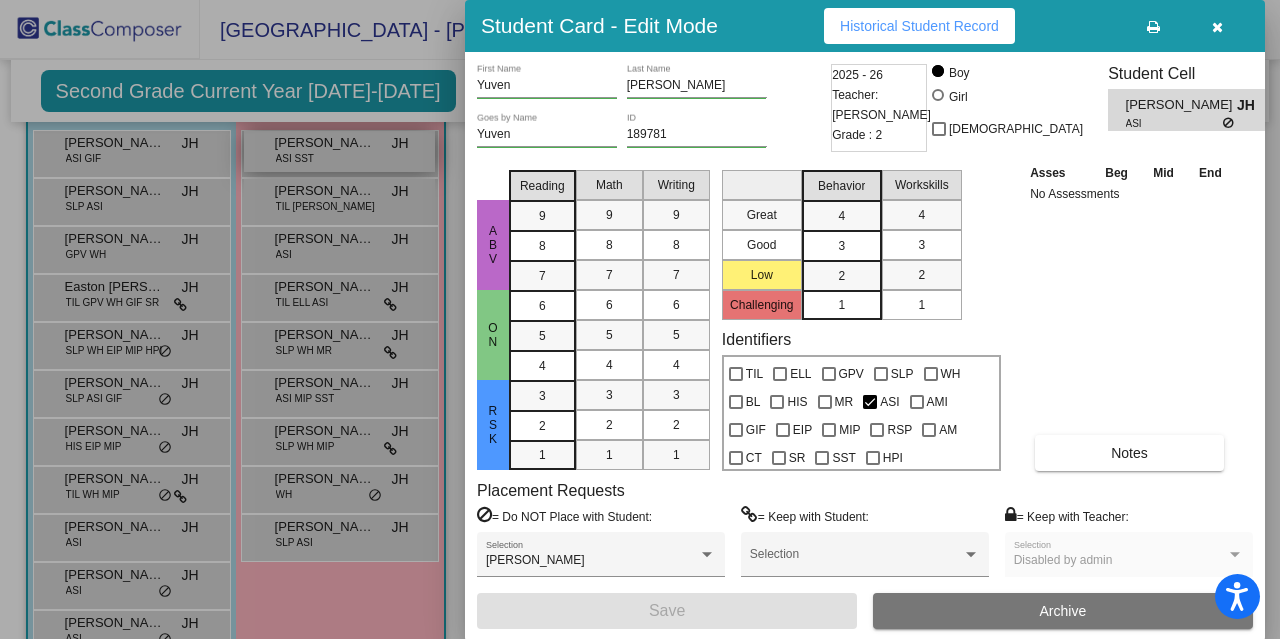 click at bounding box center (640, 319) 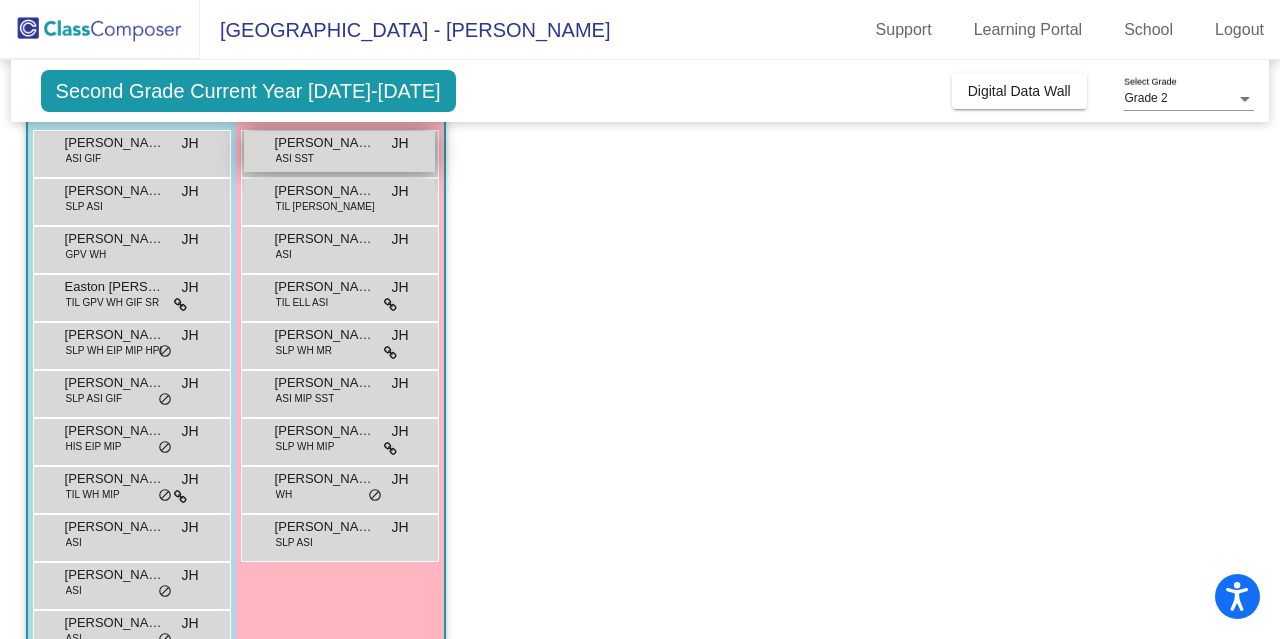 click on "Aksharaa Balaji" at bounding box center [325, 143] 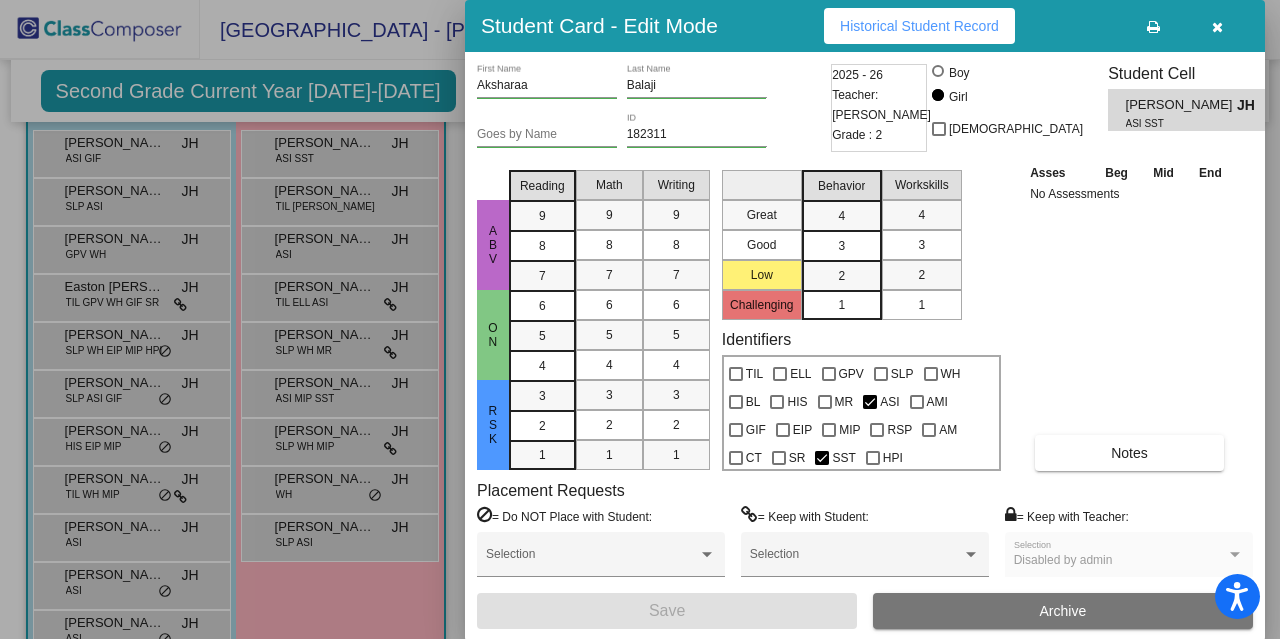 click on "Historical Student Record" at bounding box center (919, 26) 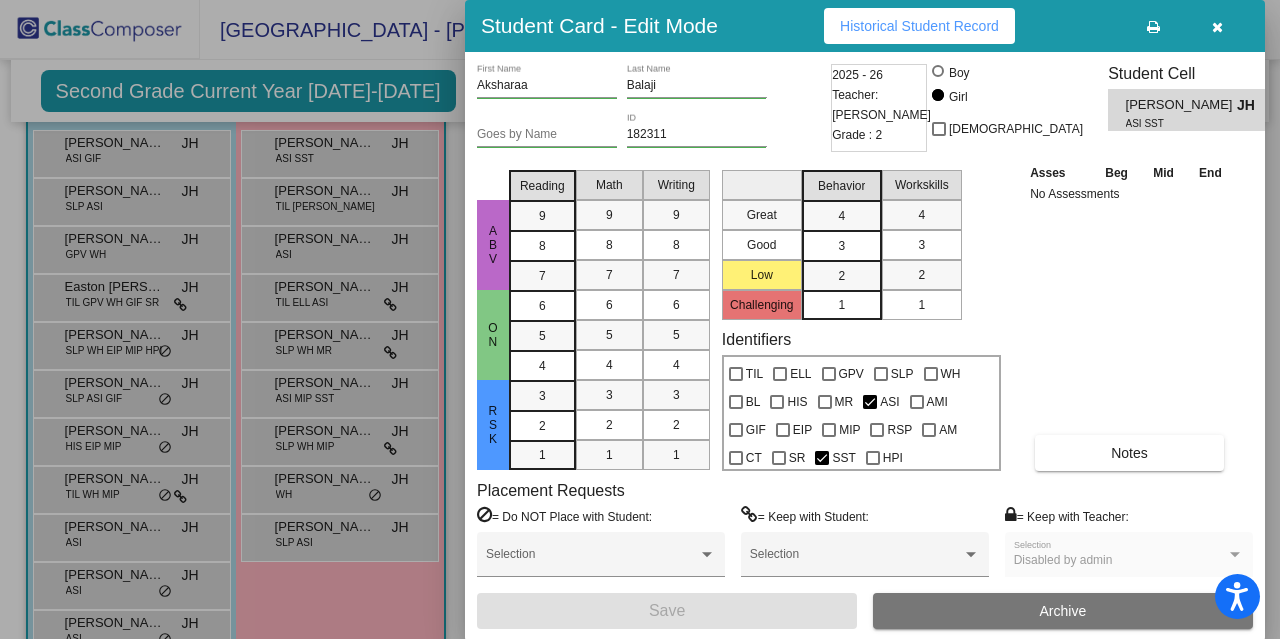 click at bounding box center (640, 319) 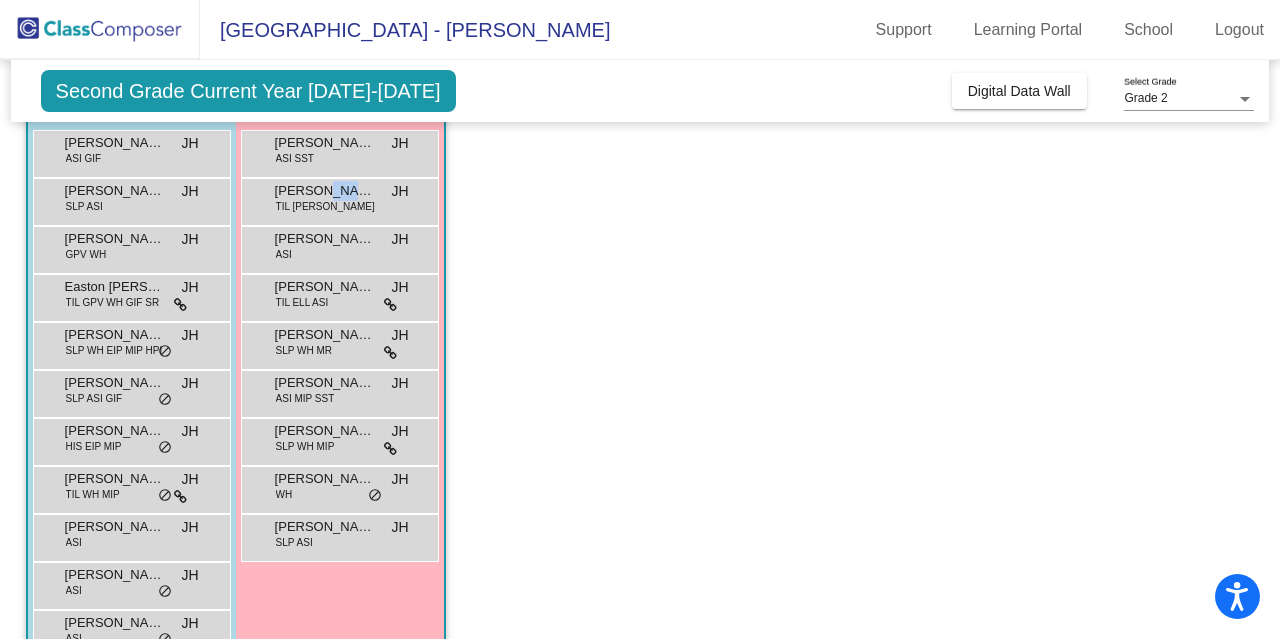 click on "Amelia Akin" at bounding box center (325, 191) 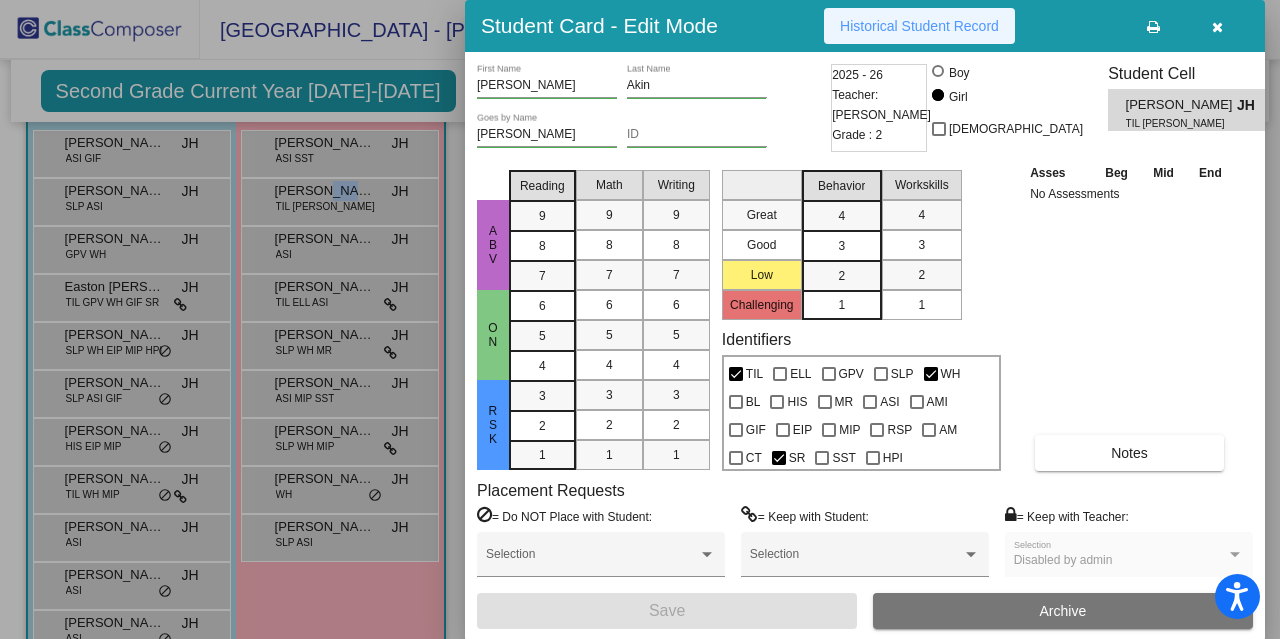 click on "Historical Student Record" at bounding box center [919, 26] 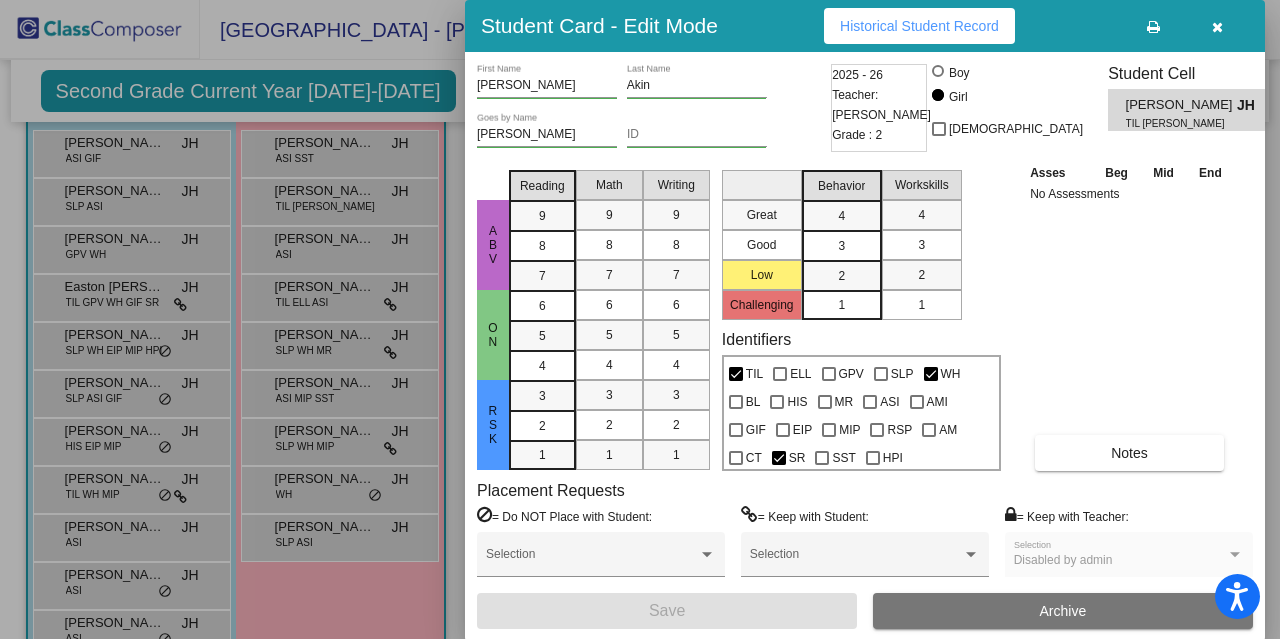 click at bounding box center [640, 319] 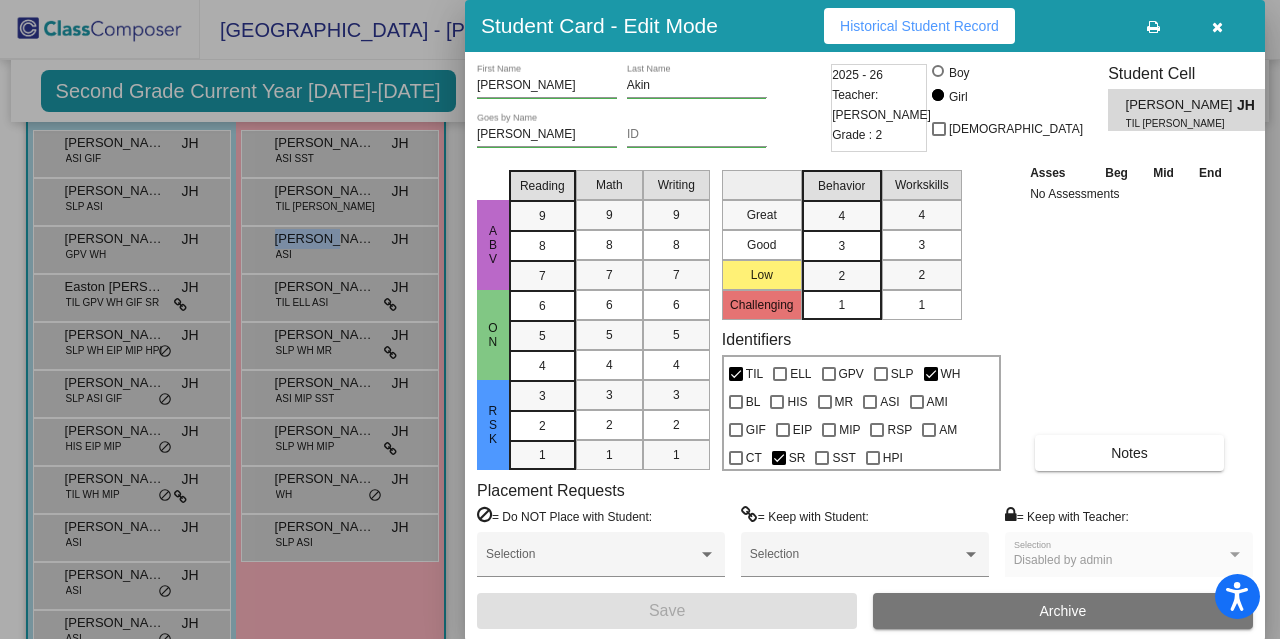 click on "Ashreya Cholayil ASI JH lock do_not_disturb_alt" at bounding box center [339, 247] 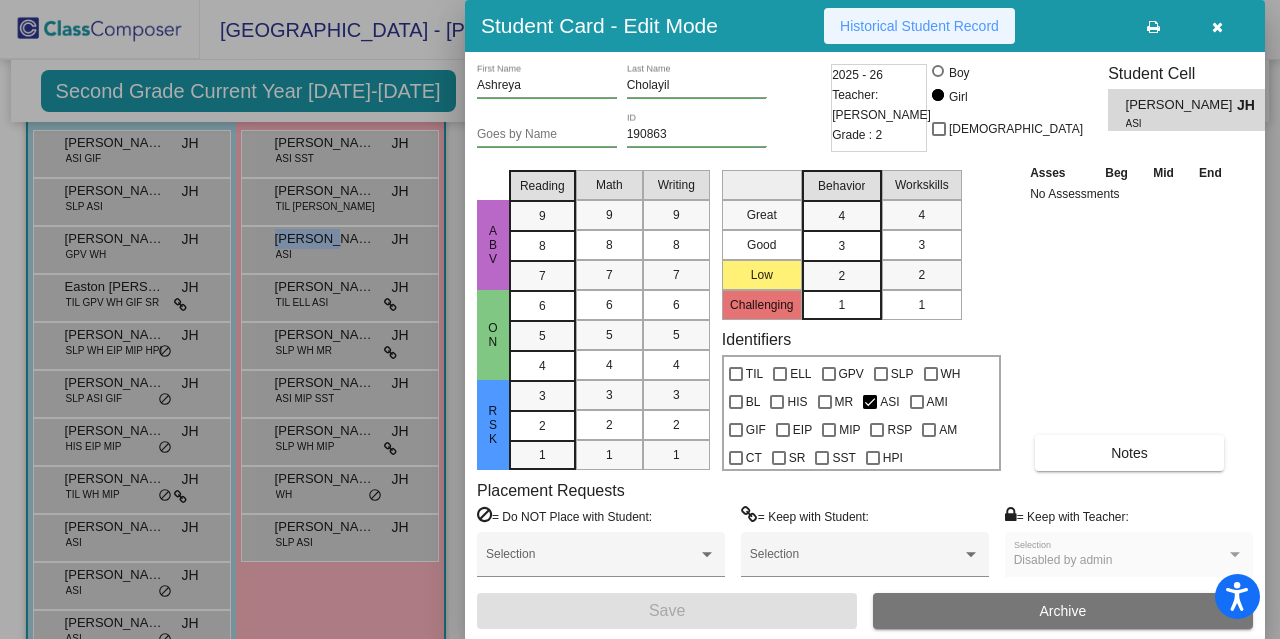 click on "Historical Student Record" at bounding box center [919, 26] 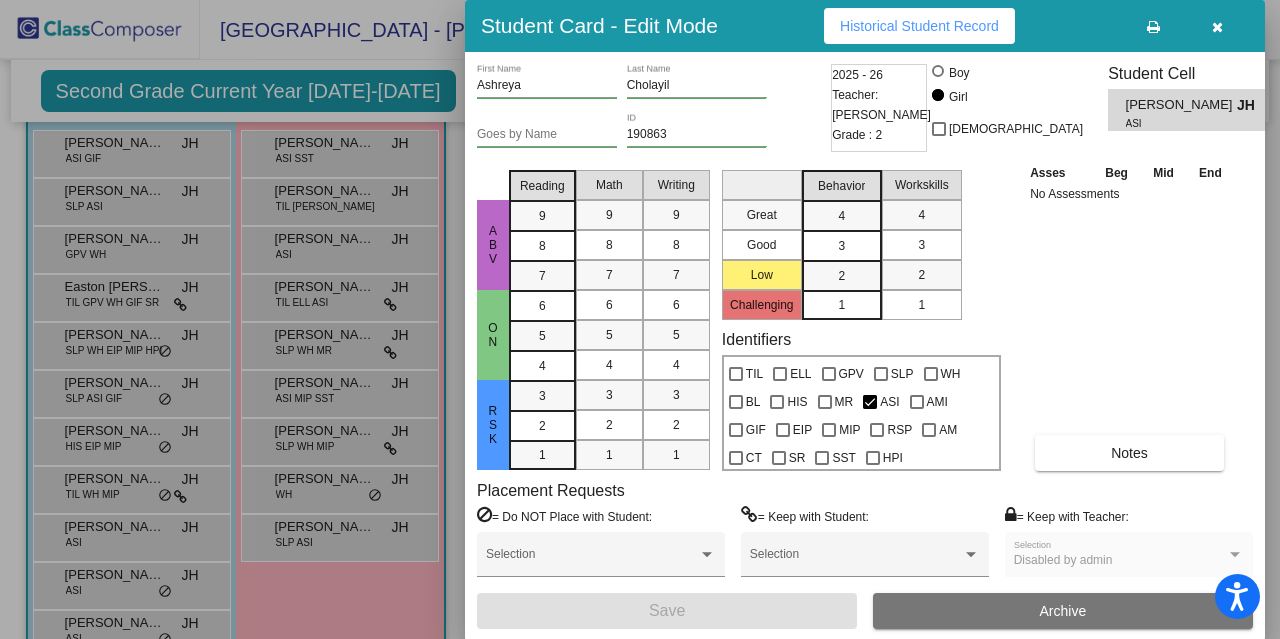 click at bounding box center (640, 319) 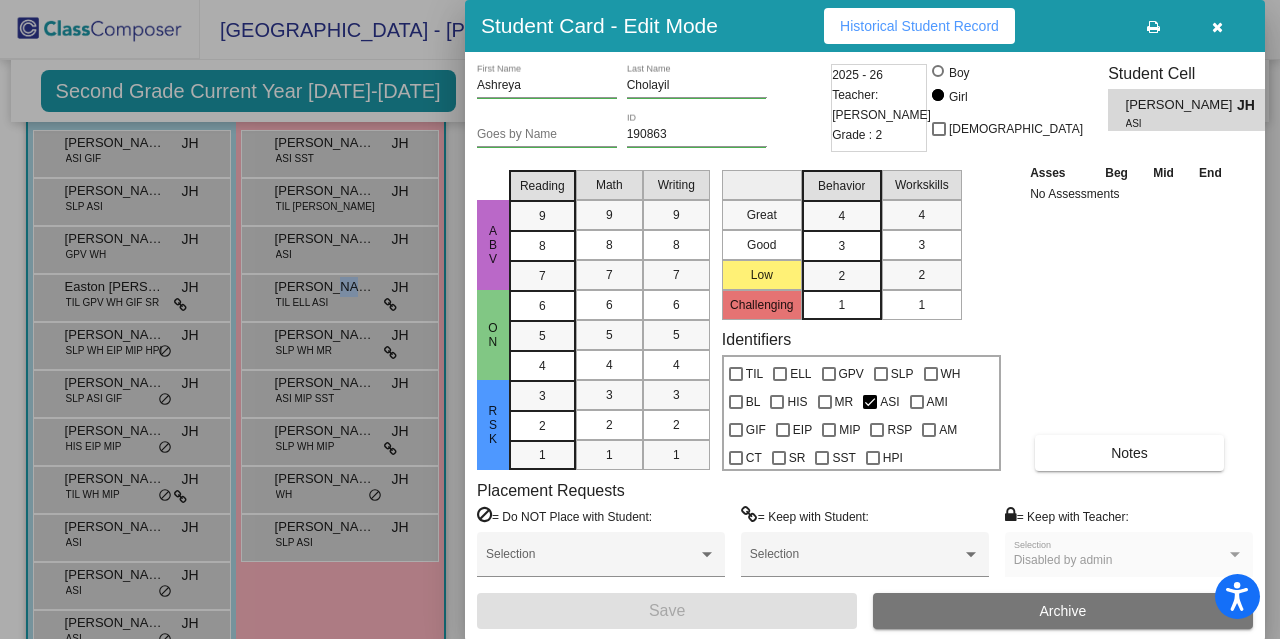 click on "Julia Si" at bounding box center (325, 287) 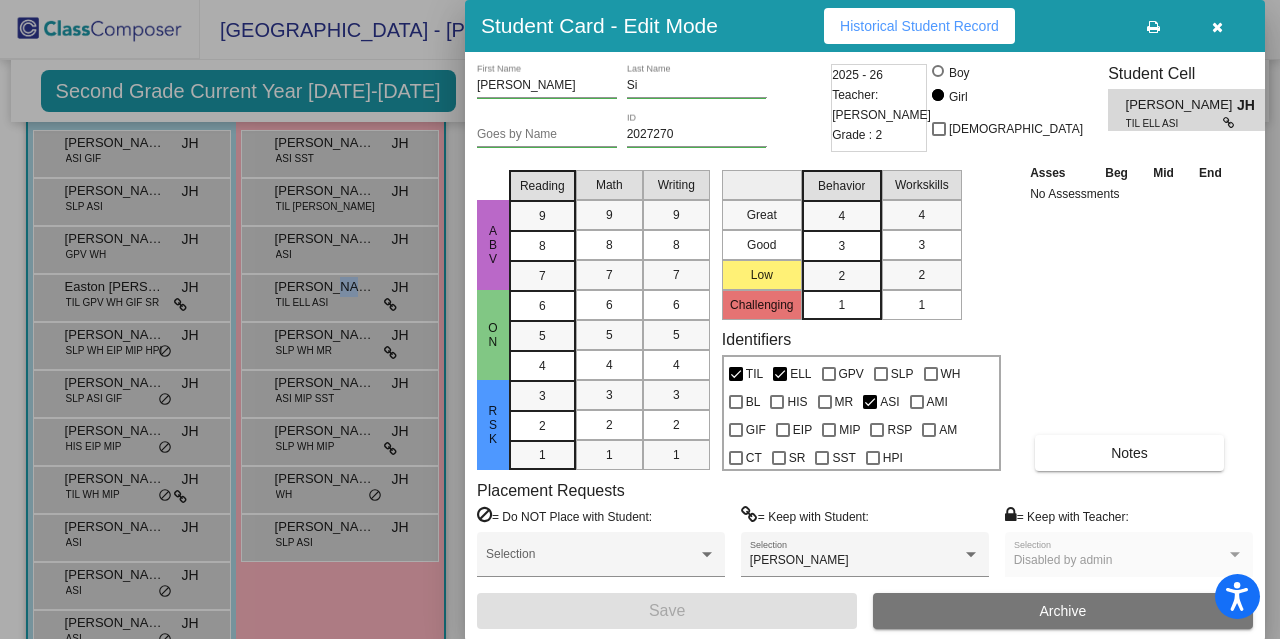 click on "Historical Student Record" at bounding box center (919, 26) 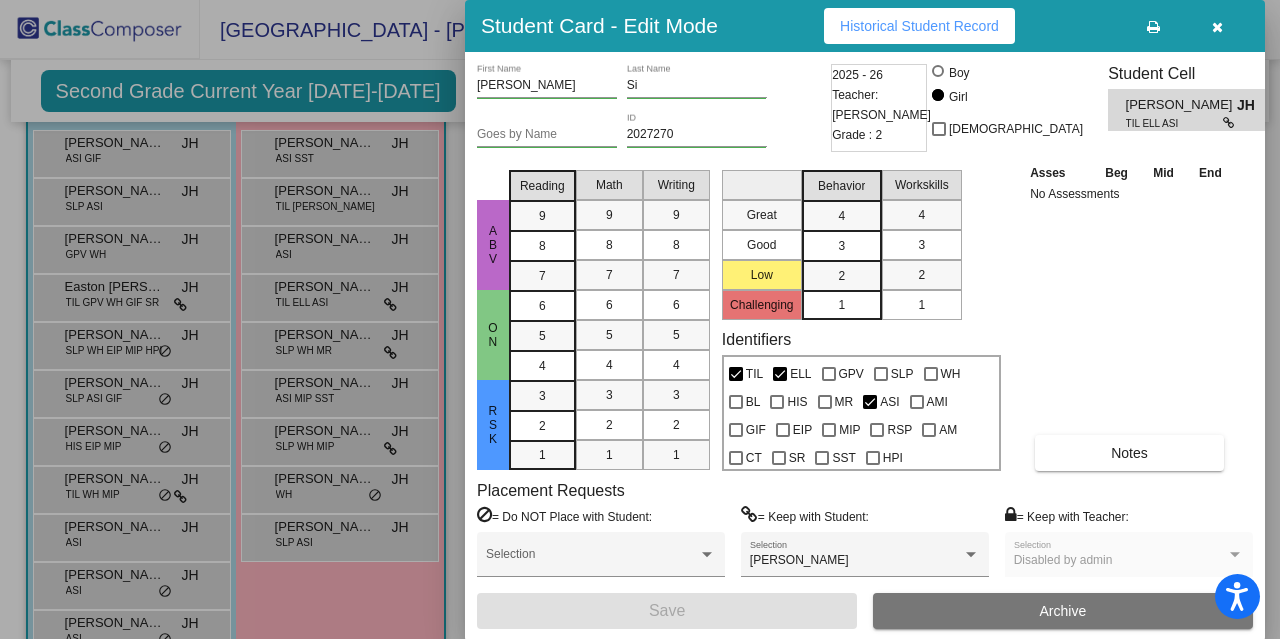 click at bounding box center (640, 319) 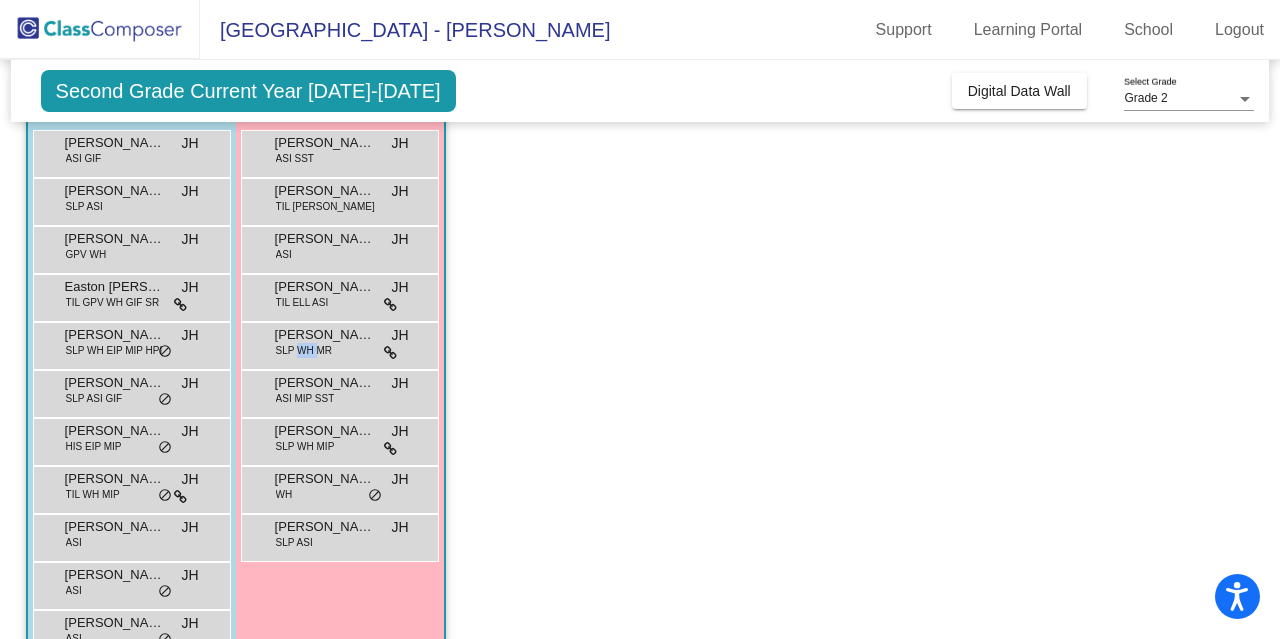 click on "SLP WH MR" at bounding box center (304, 350) 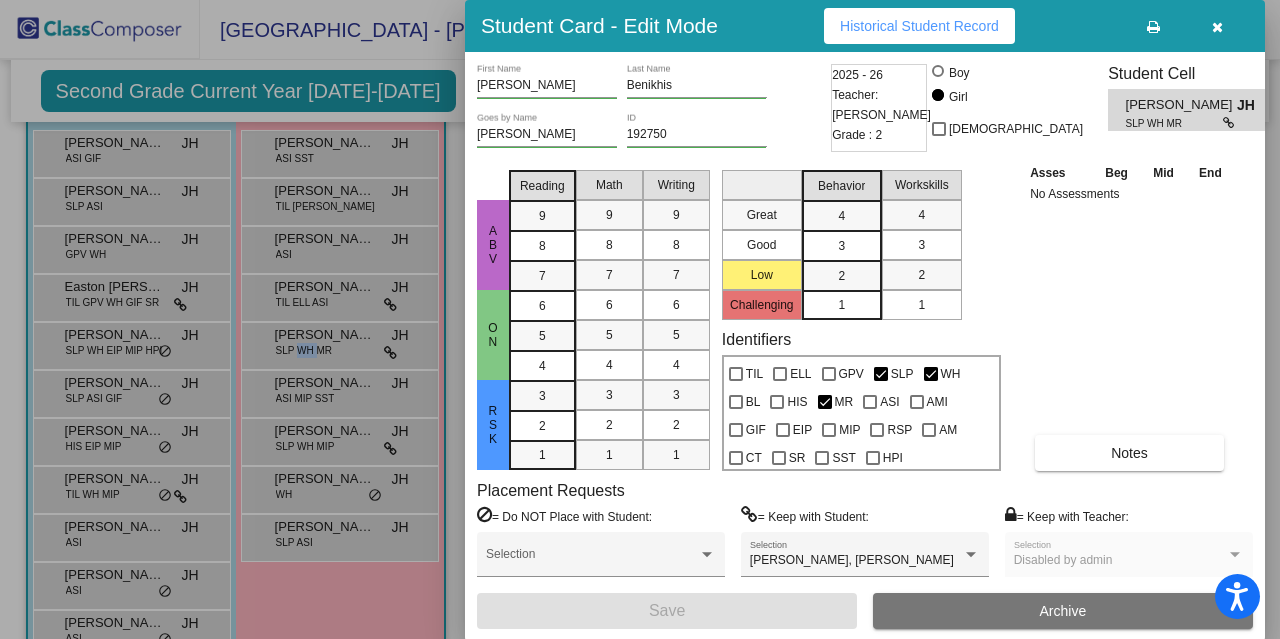 click on "Historical Student Record" at bounding box center [919, 26] 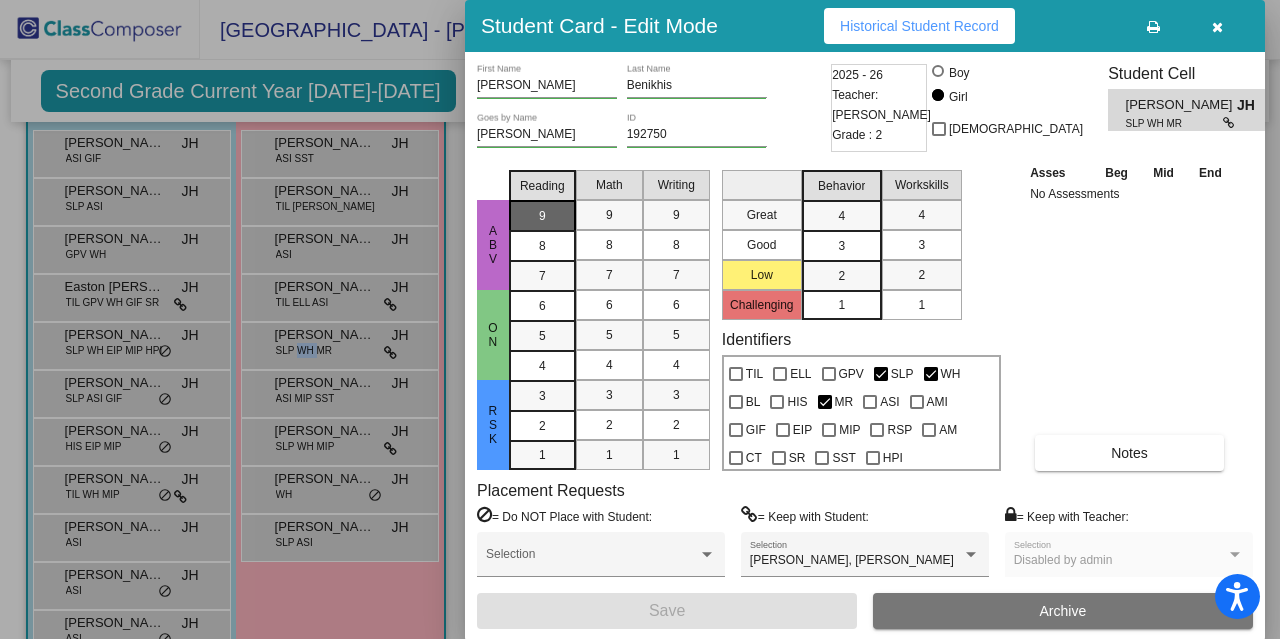 click at bounding box center [640, 319] 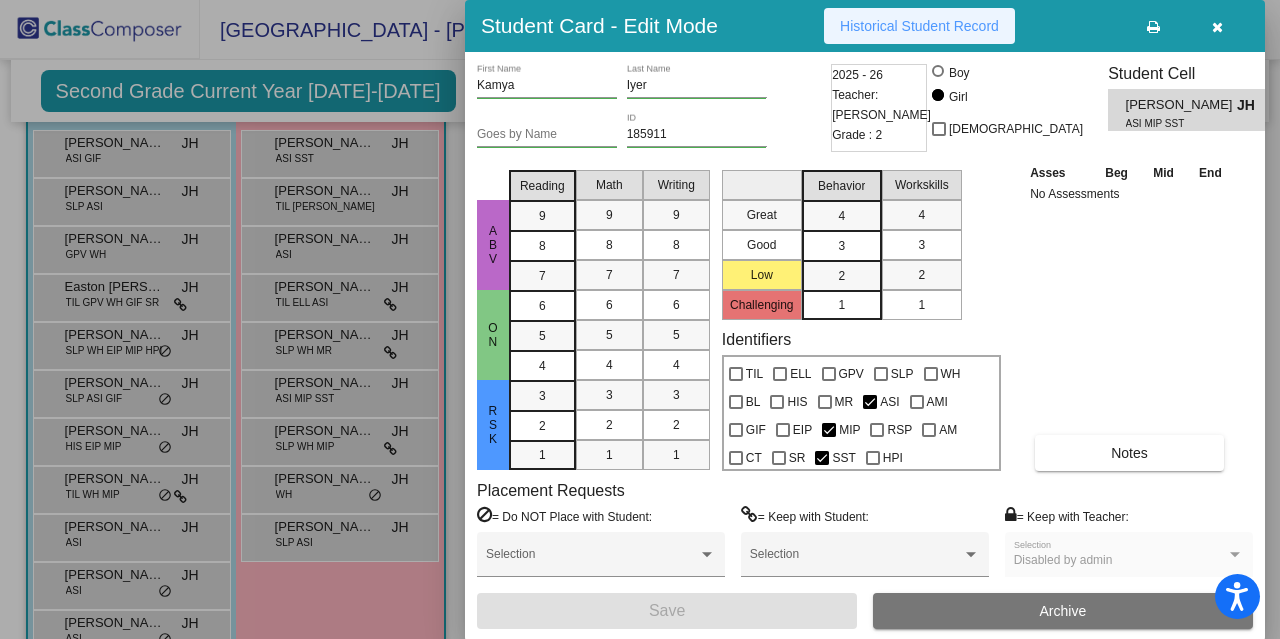 click on "Historical Student Record" at bounding box center (919, 26) 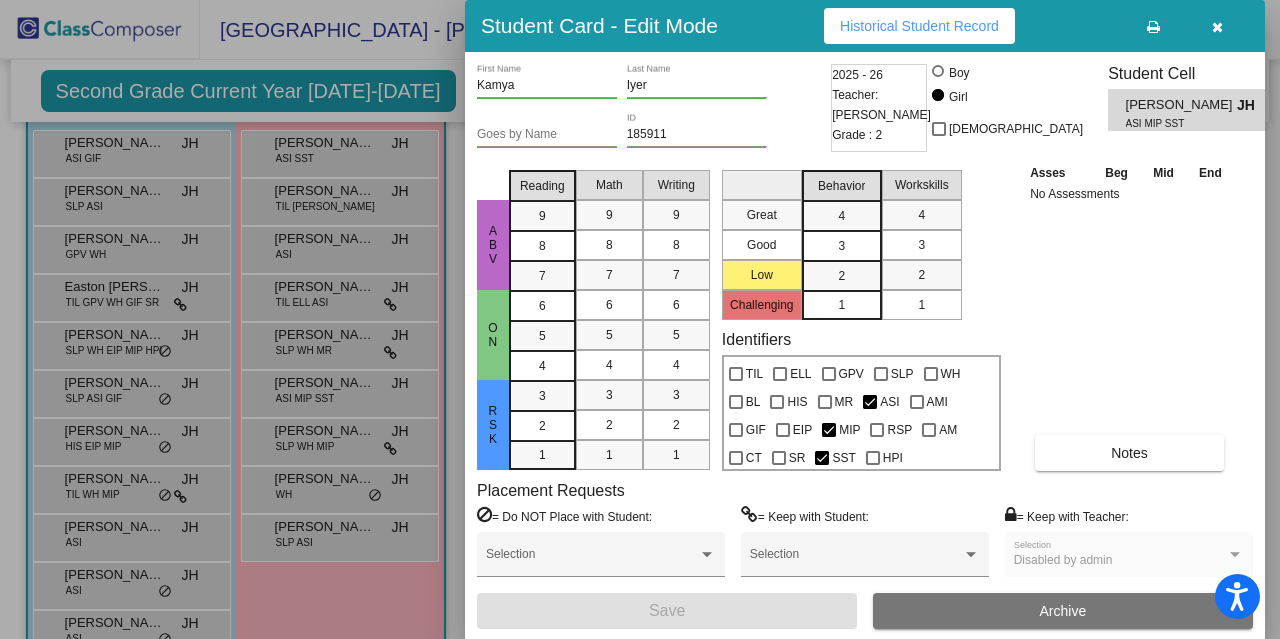 click at bounding box center (640, 319) 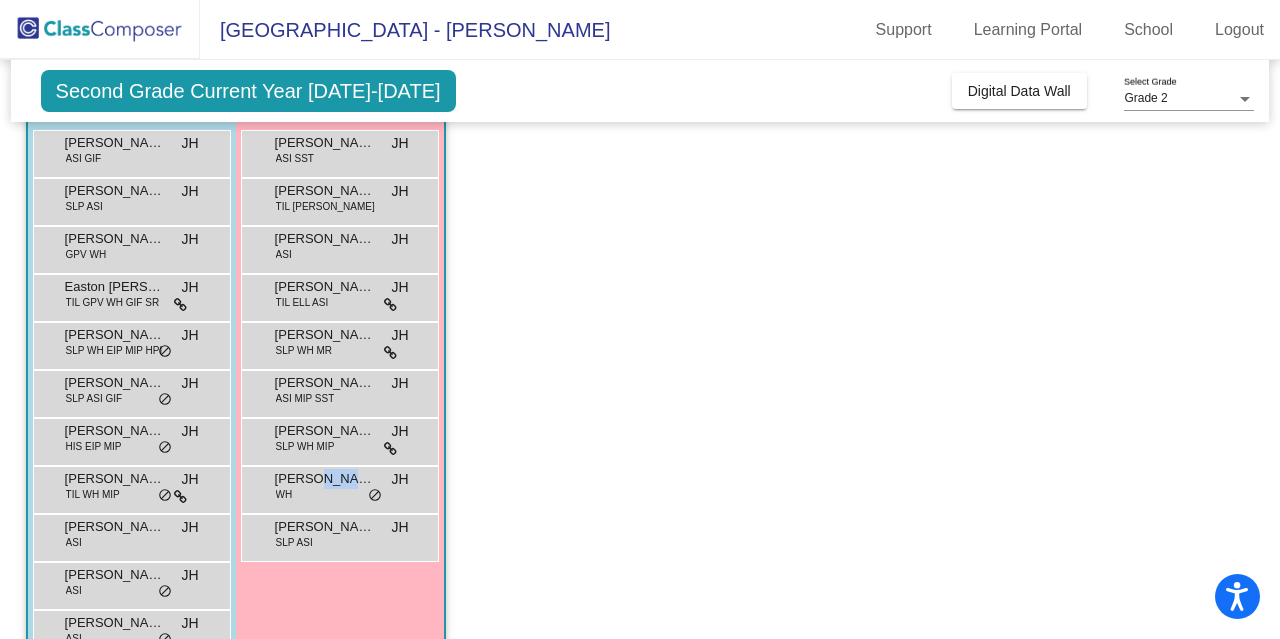 click on "Robin Kelly" at bounding box center [325, 479] 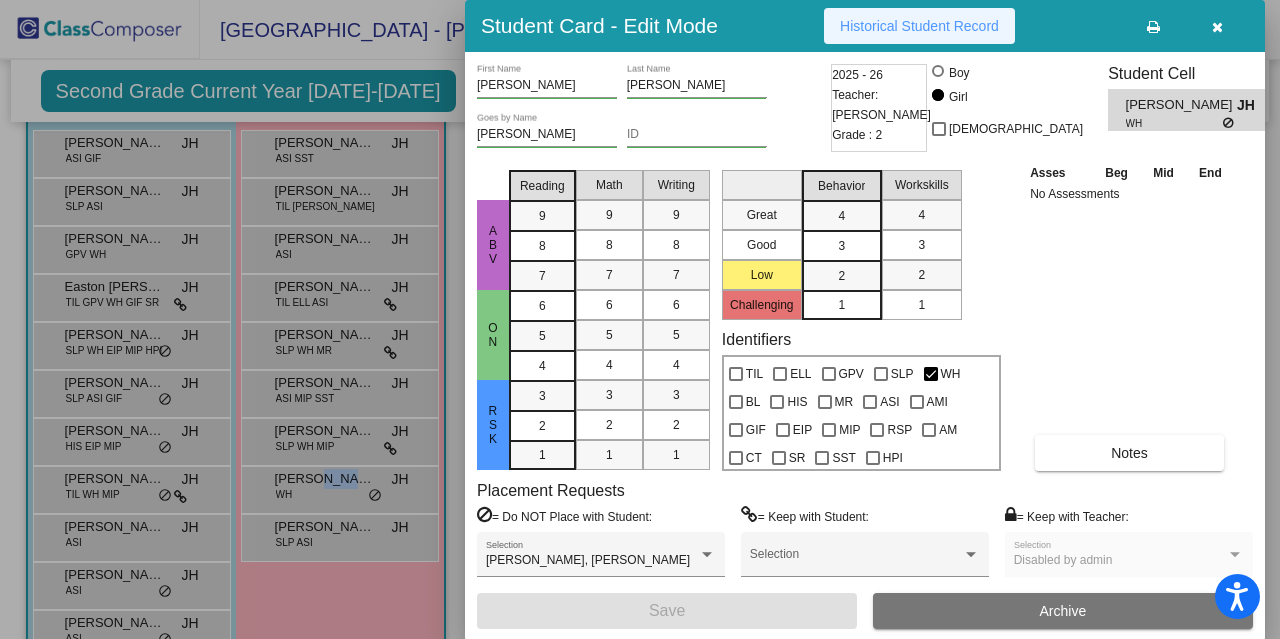click on "Historical Student Record" at bounding box center [919, 26] 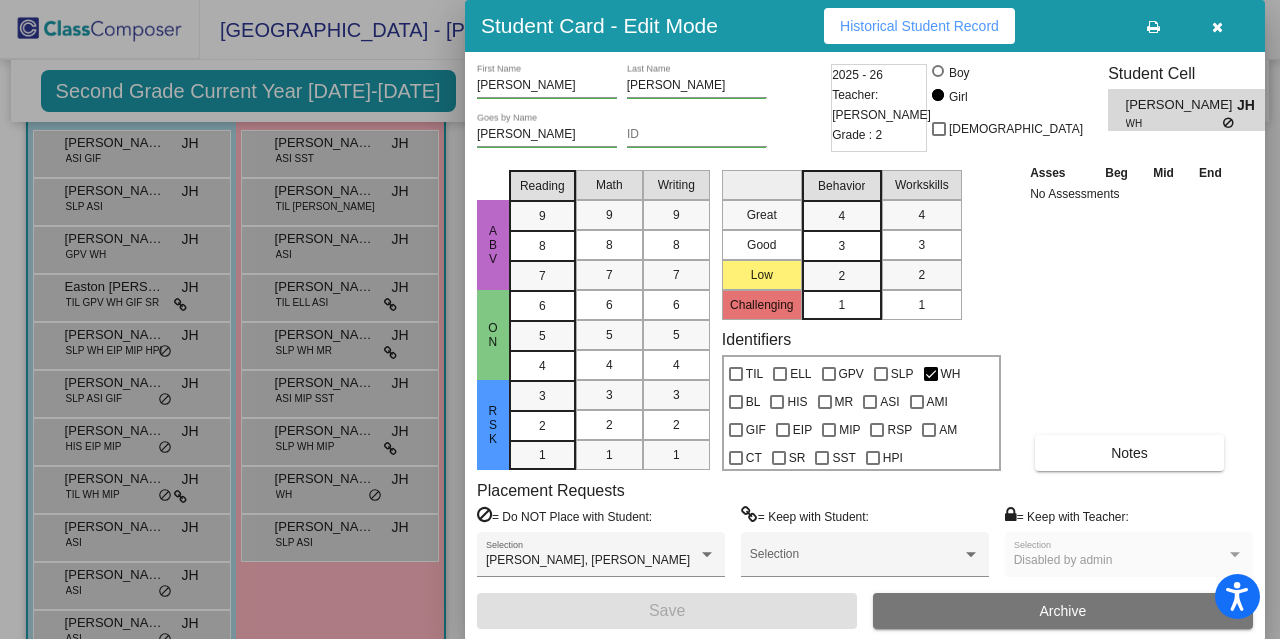 click at bounding box center (640, 319) 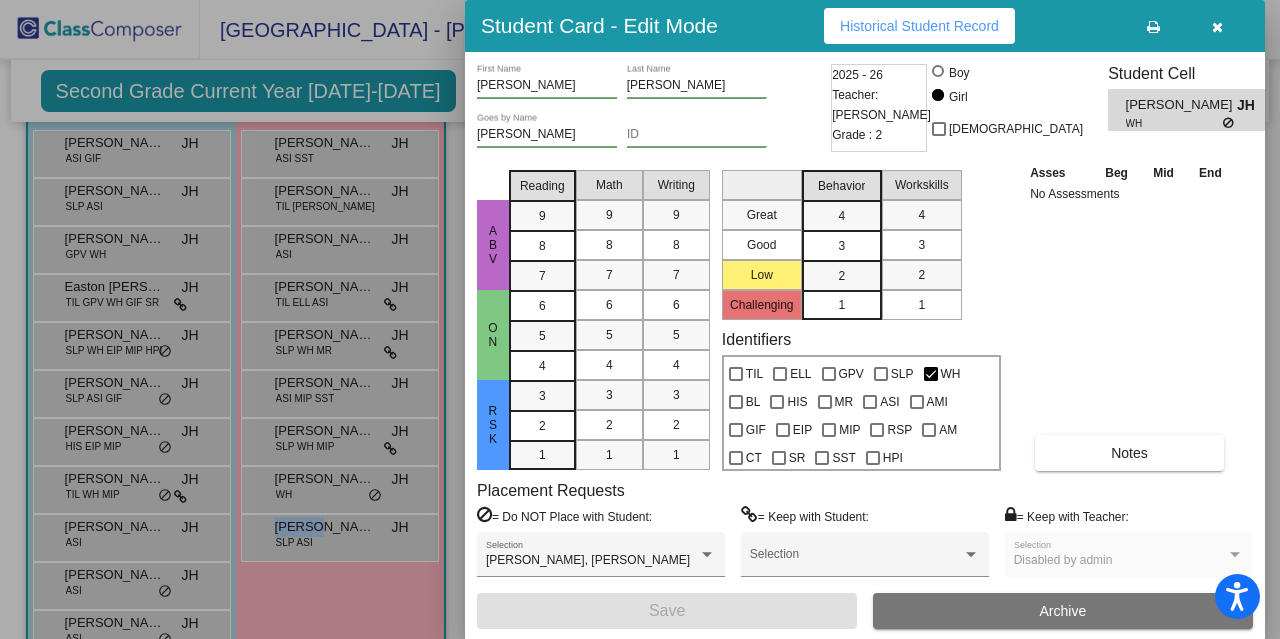 click on "Sanaa Chowdhury" at bounding box center (325, 527) 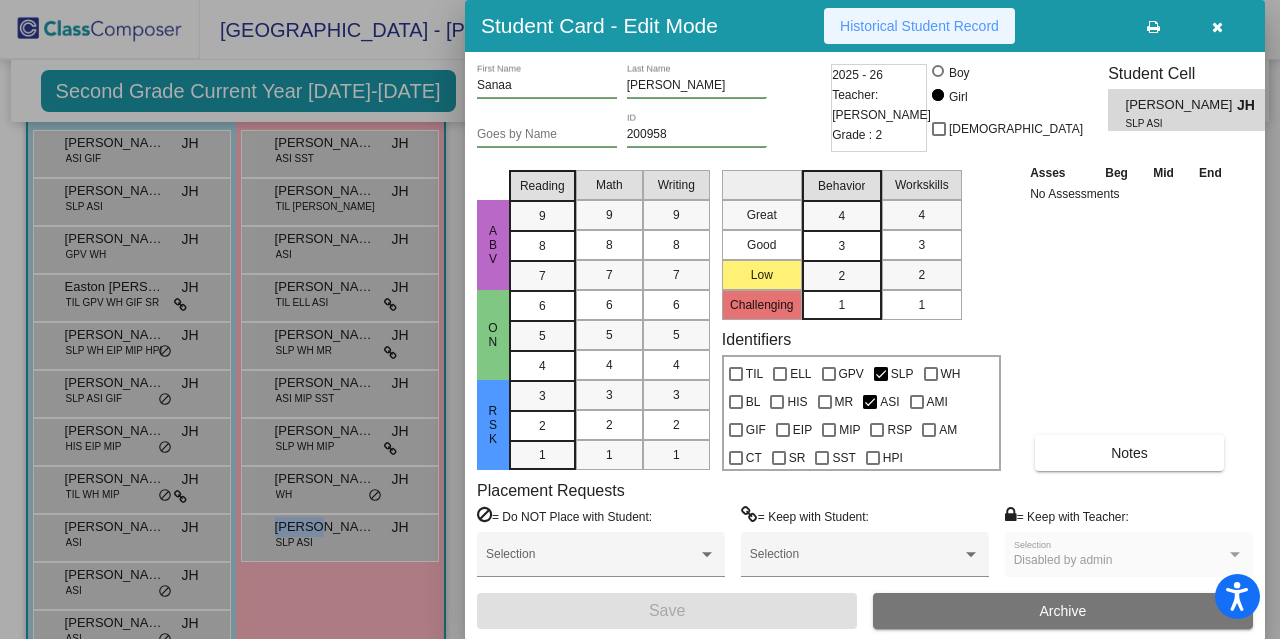click on "Historical Student Record" at bounding box center (919, 26) 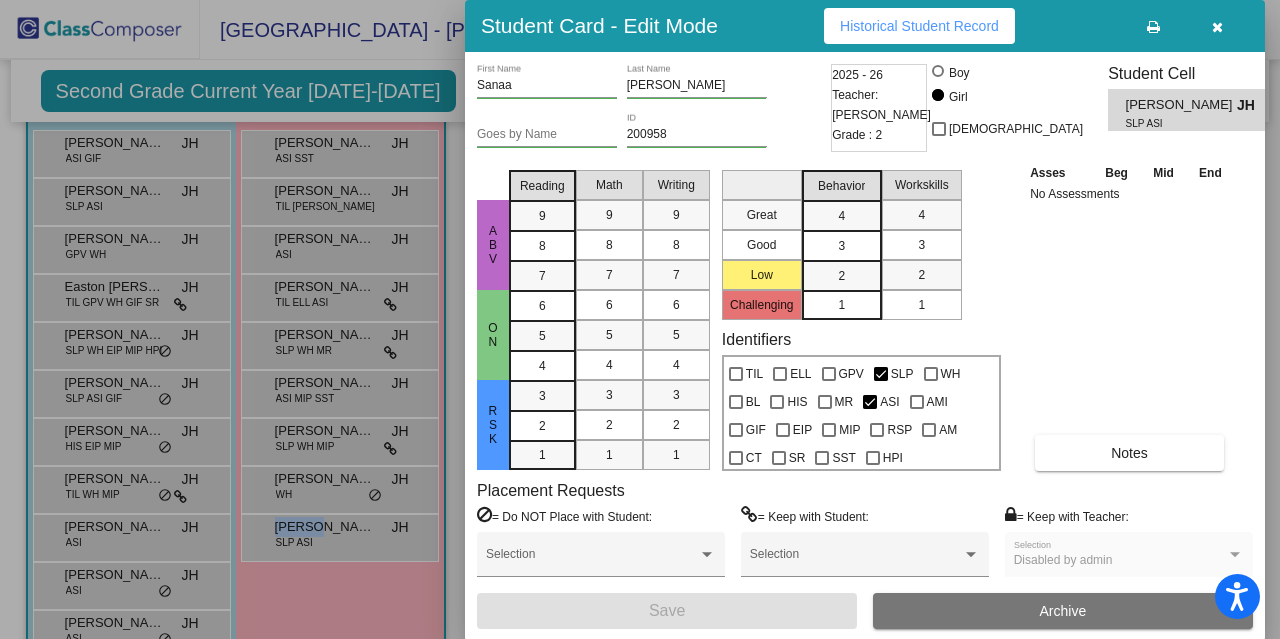 click on "Sanaa First Name Chowdhury Last Name Goes by Name 200958 ID 2025 - 26 Teacher: Jennifer Hoxie Grade : 2   Boy   Girl   Non Binary Student Cell Sanaa Chowdhury JH SLP ASI  abv   on   rsk  Reading 9 8 7 6 5 4 3 2 1 Math 9 8 7 6 5 4 3 2 1 Writing 9 8 7 6 5 4 3 2 1 Great Good Low Challenging Behavior 4 3 2 1 Workskills 4 3 2 1 Identifiers   TIL   ELL   GPV   SLP   WH   BL   HIS   MR   ASI   AMI   GIF   EIP   MIP   RSP   AM   CT   SR   SST   HPI Asses Beg Mid End No Assessments  Notes  Placement Requests  = Do NOT Place with Student:   Selection  = Keep with Student:   Selection  = Keep with Teacher: Disabled by admin Selection  Save   Archive" at bounding box center [865, 346] 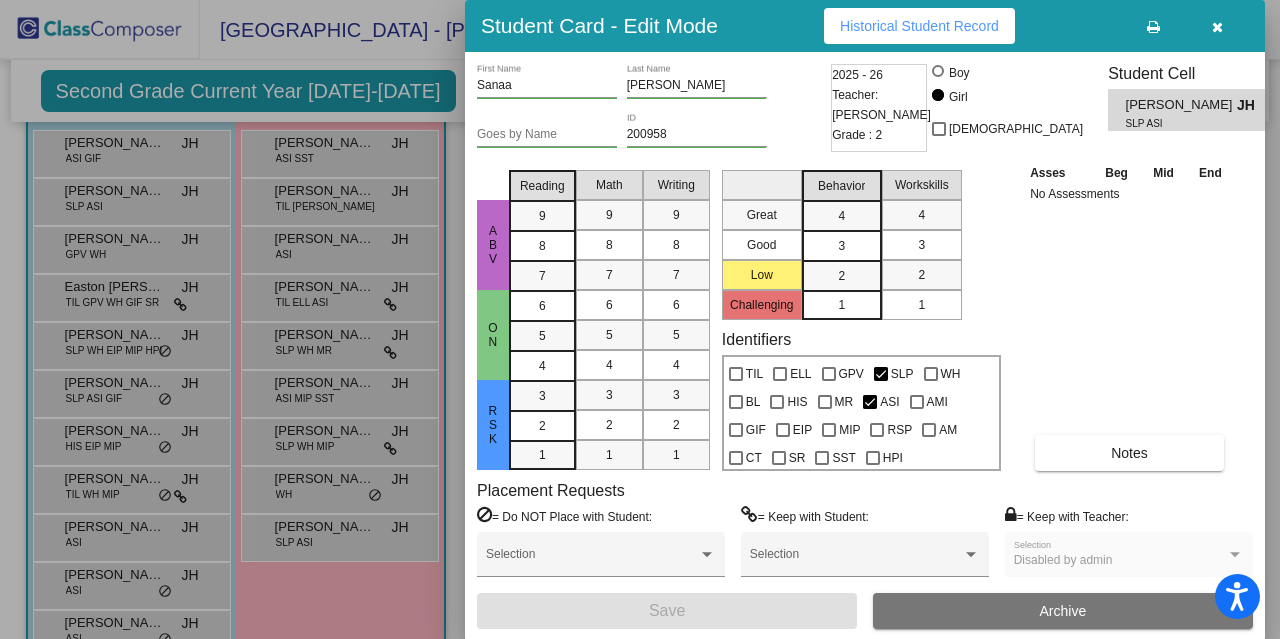 click at bounding box center (1217, 26) 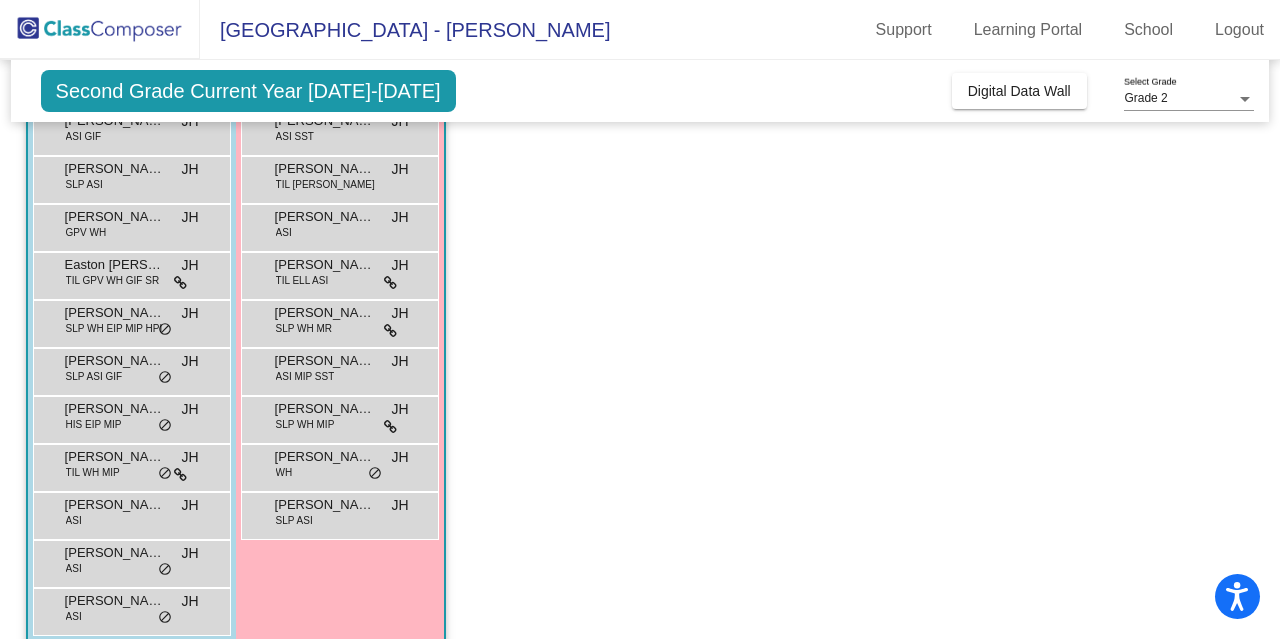 scroll, scrollTop: 210, scrollLeft: 0, axis: vertical 